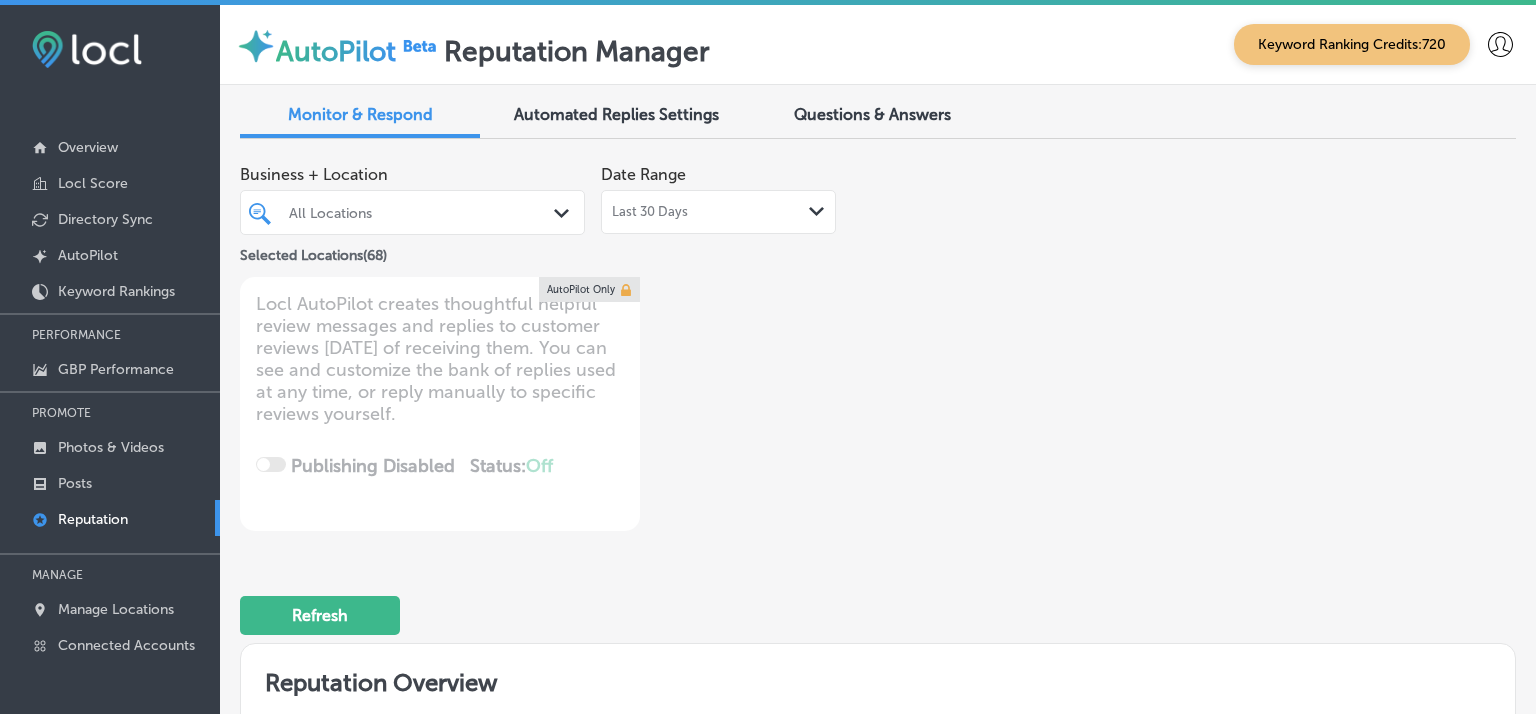 type on "x" 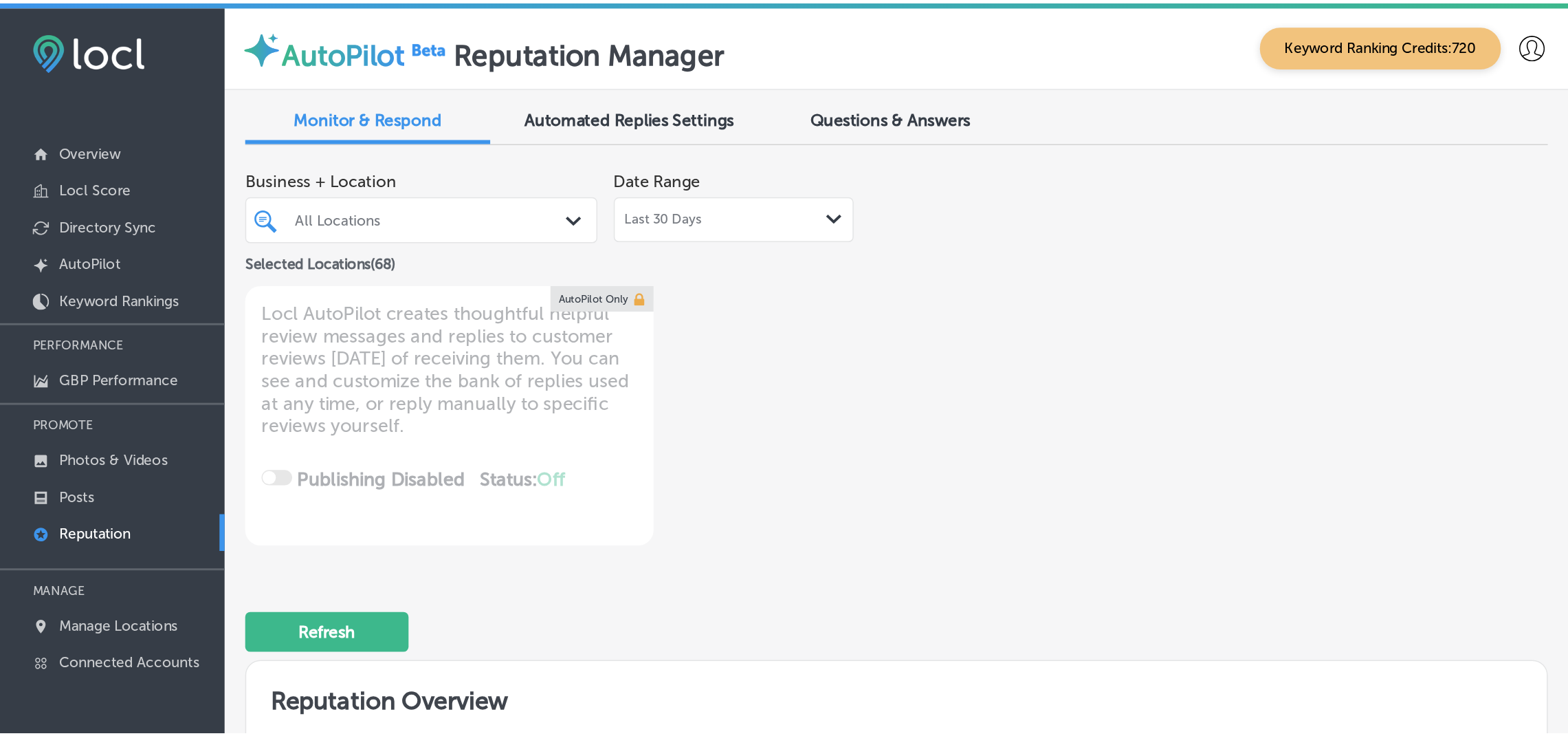 scroll, scrollTop: 0, scrollLeft: 0, axis: both 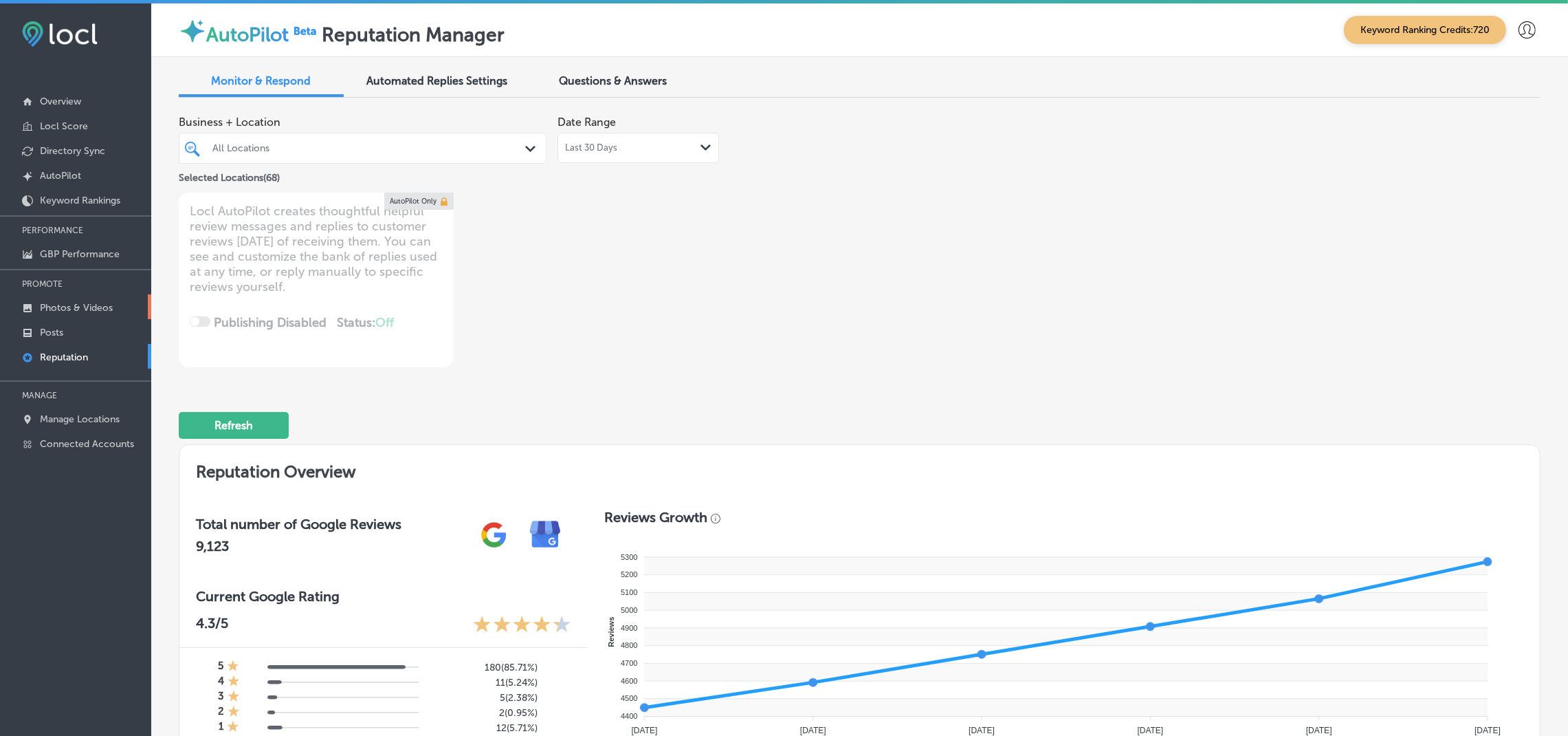 click on "Photos & Videos" at bounding box center (76, 307) 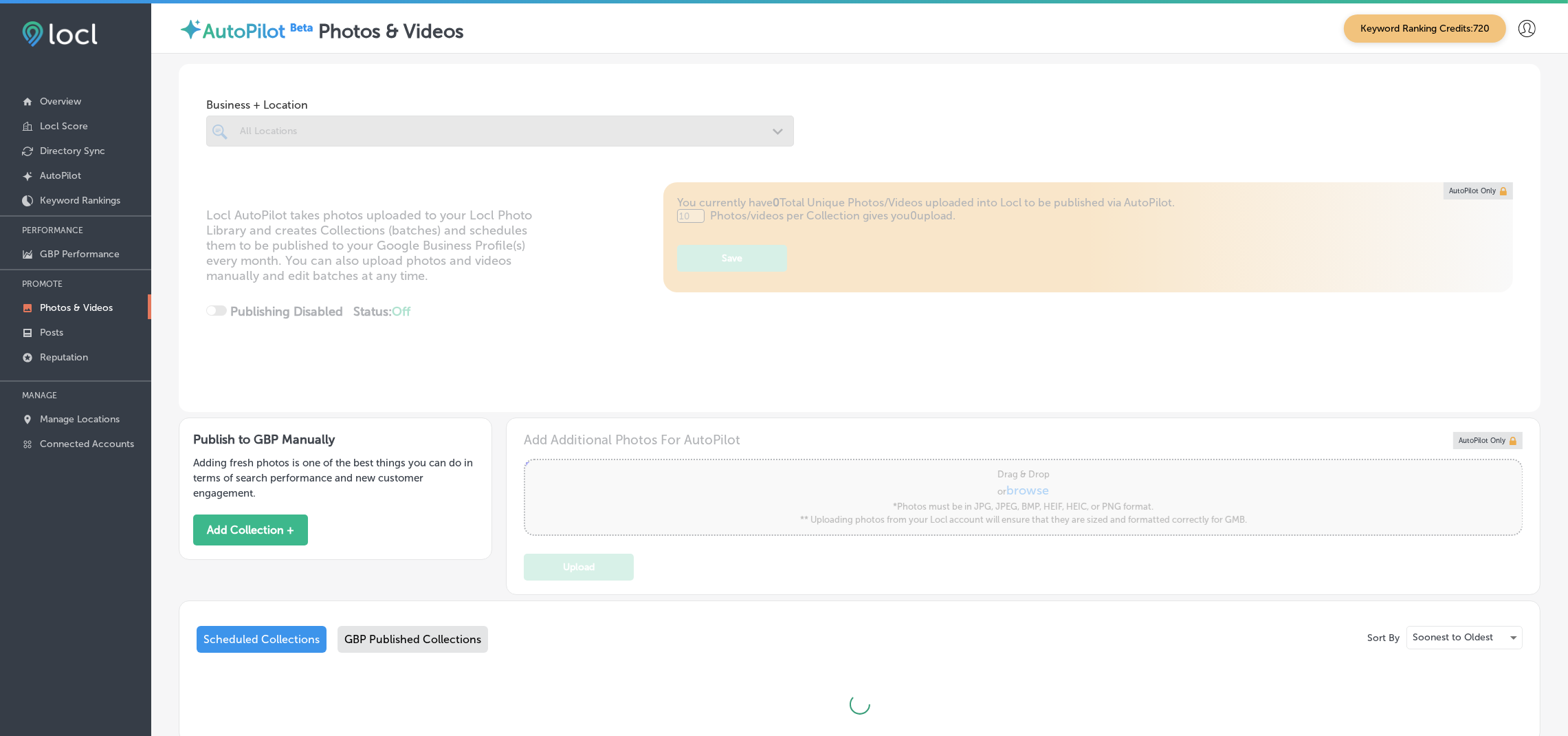 click at bounding box center [500, 131] 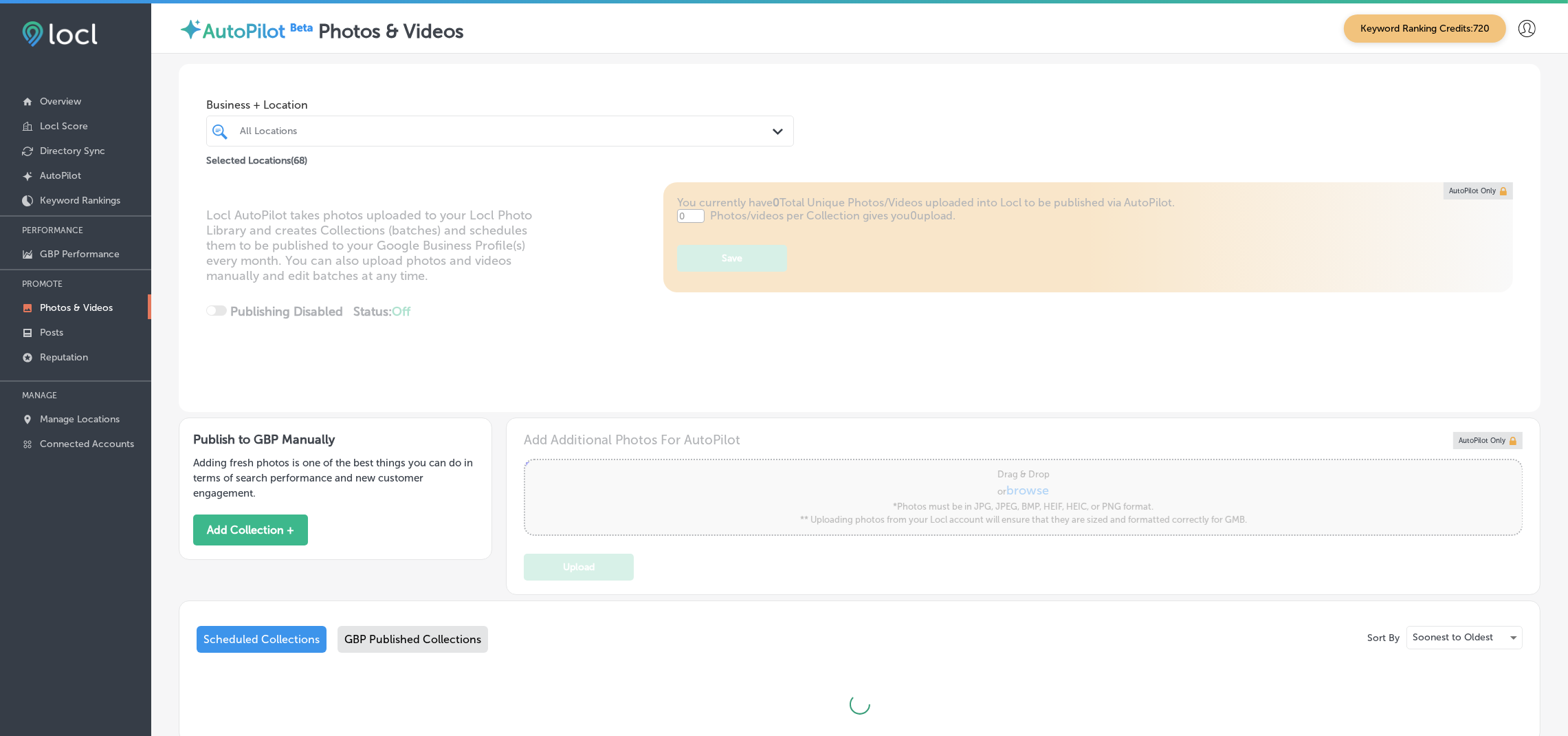 type on "5" 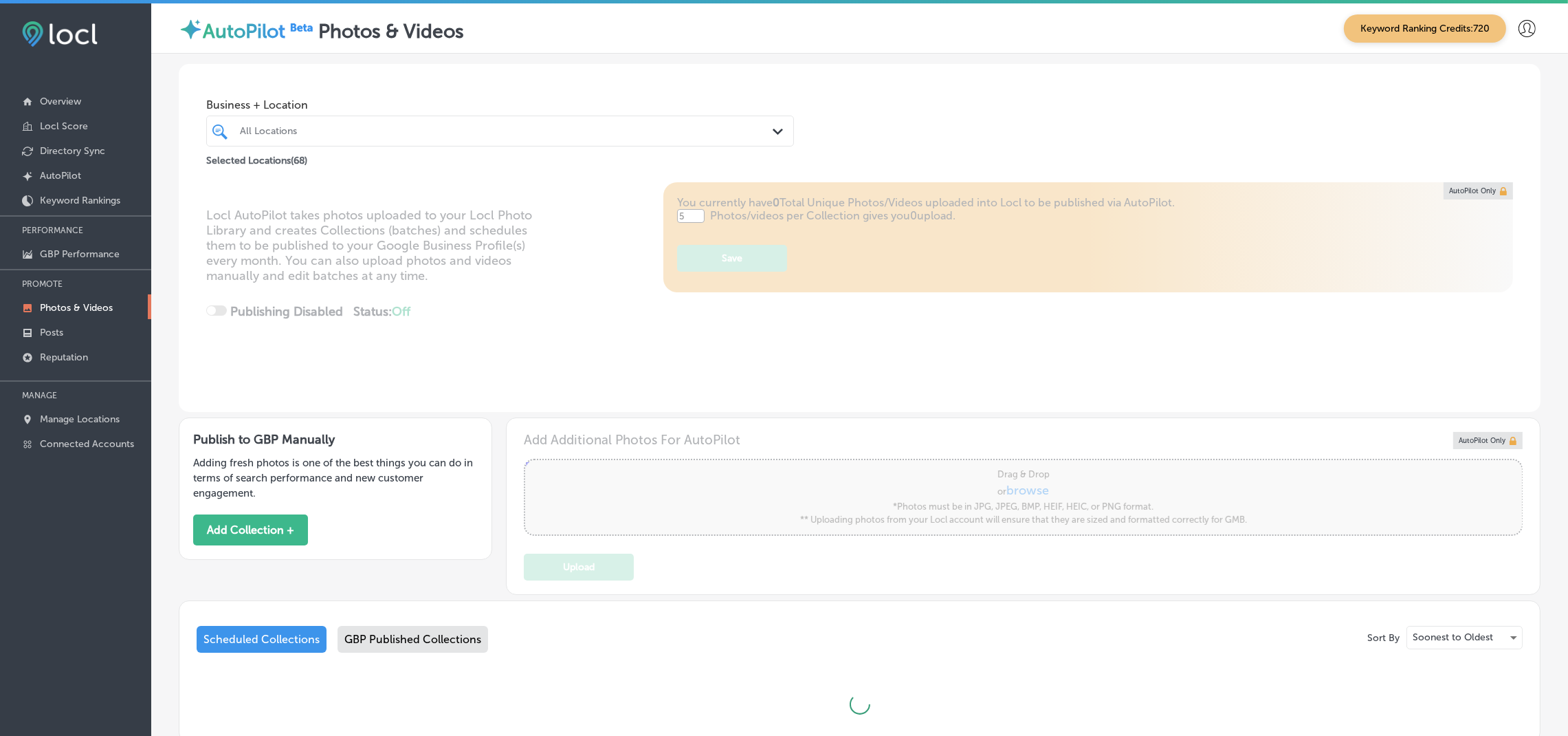 click on "Path
Created with Sketch." 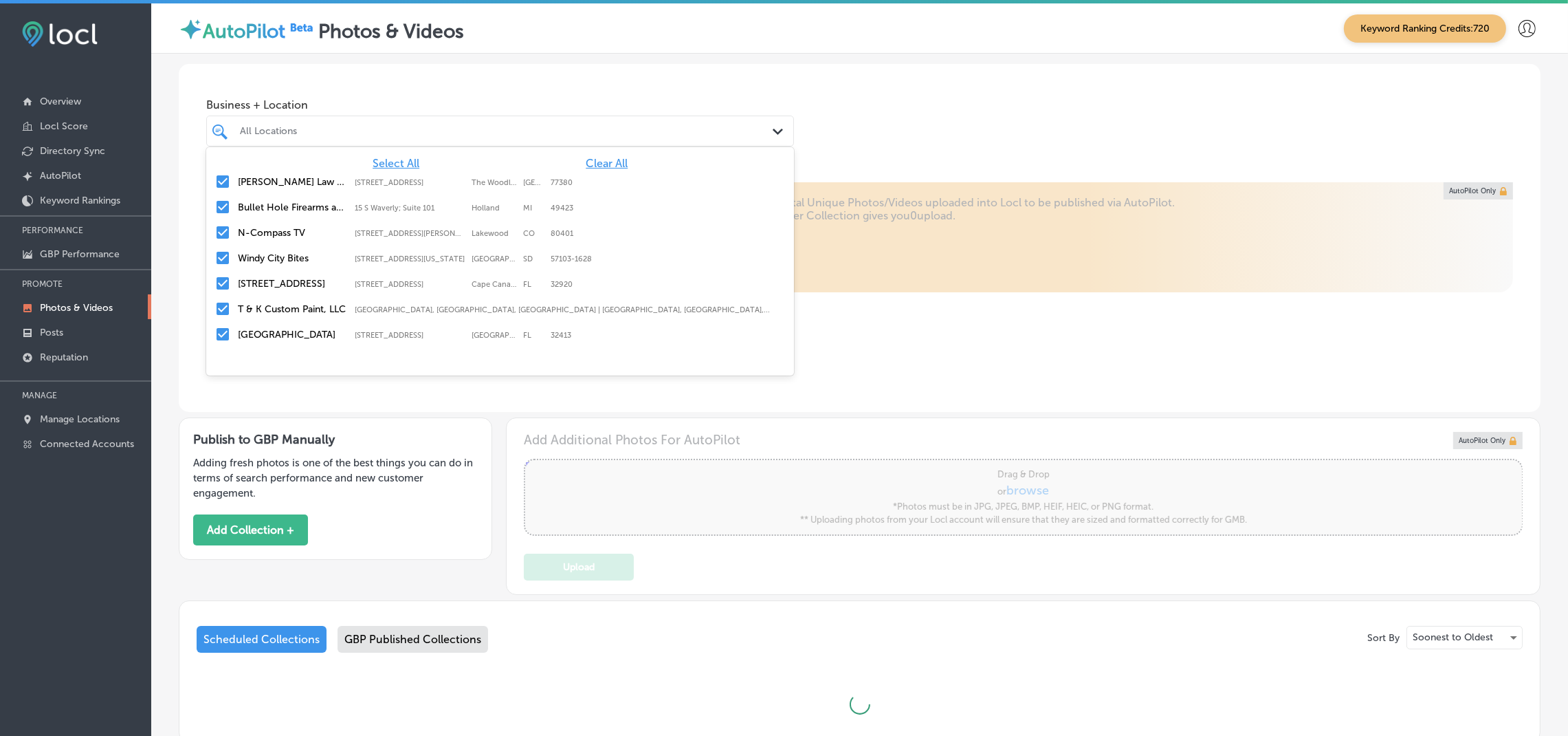 click on "Clear All" at bounding box center (606, 163) 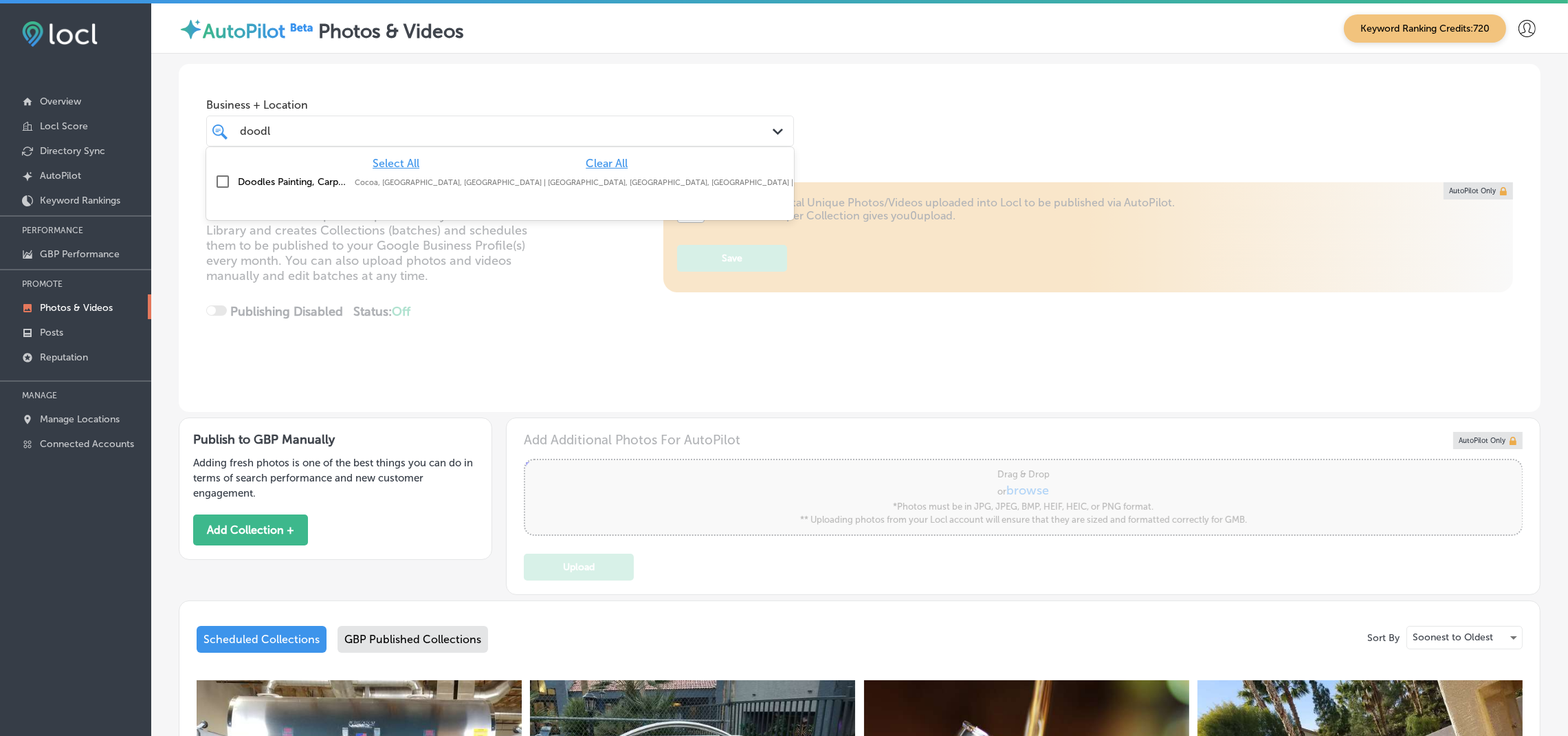 click on "Cocoa, [GEOGRAPHIC_DATA], [GEOGRAPHIC_DATA] | [GEOGRAPHIC_DATA], [GEOGRAPHIC_DATA], [GEOGRAPHIC_DATA] | Palm B ..." at bounding box center (590, 182) 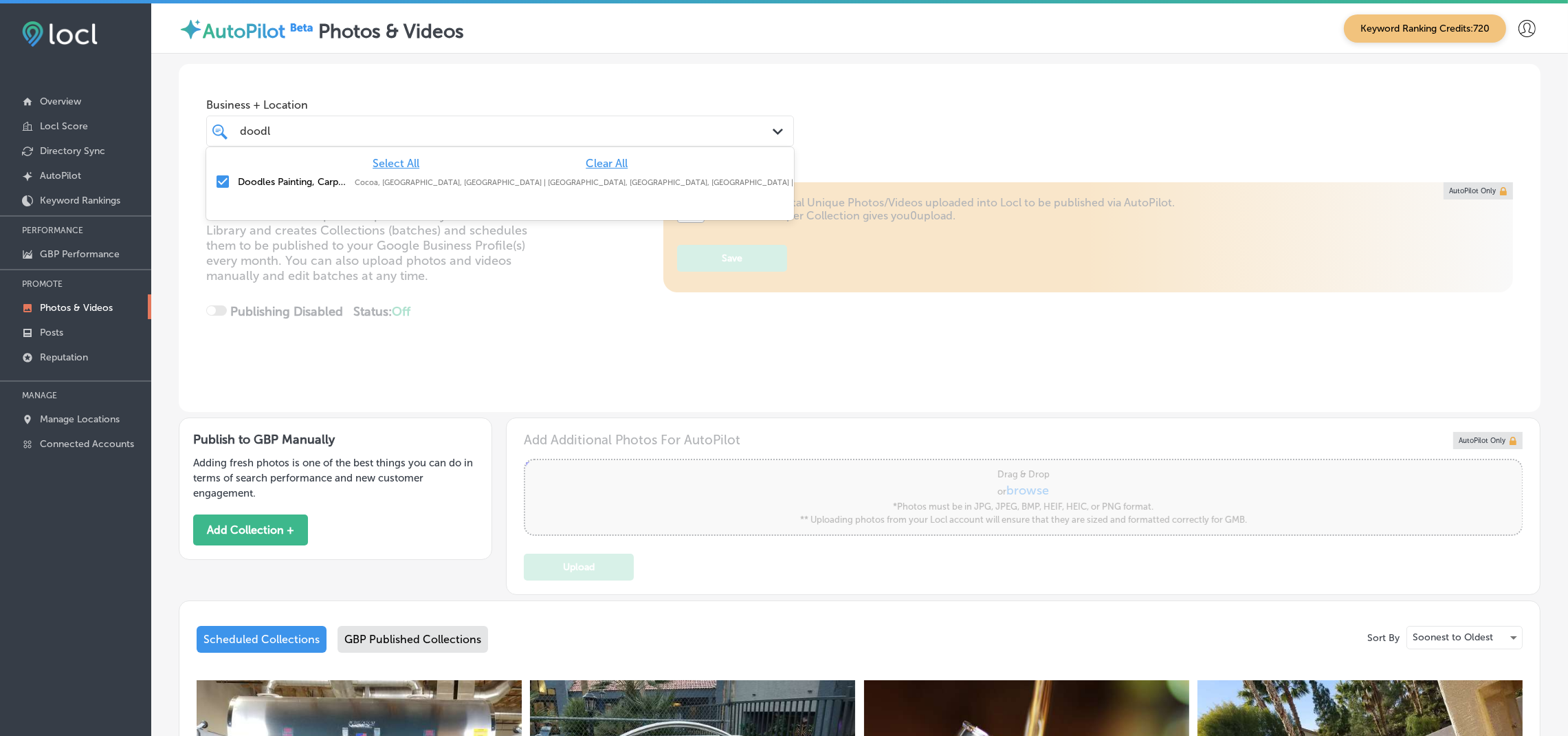type on "doodl" 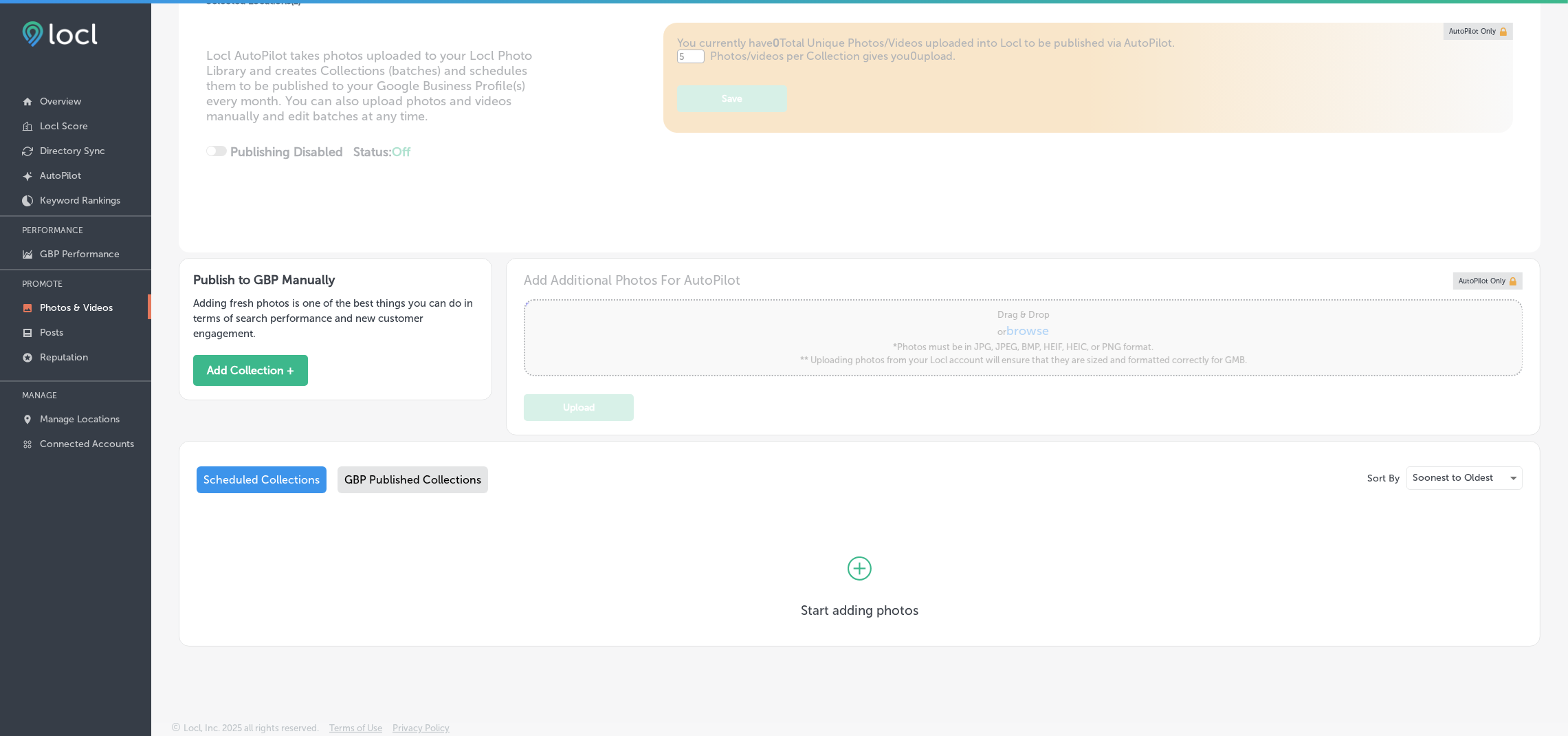 click on "GBP Published Collections" at bounding box center [412, 479] 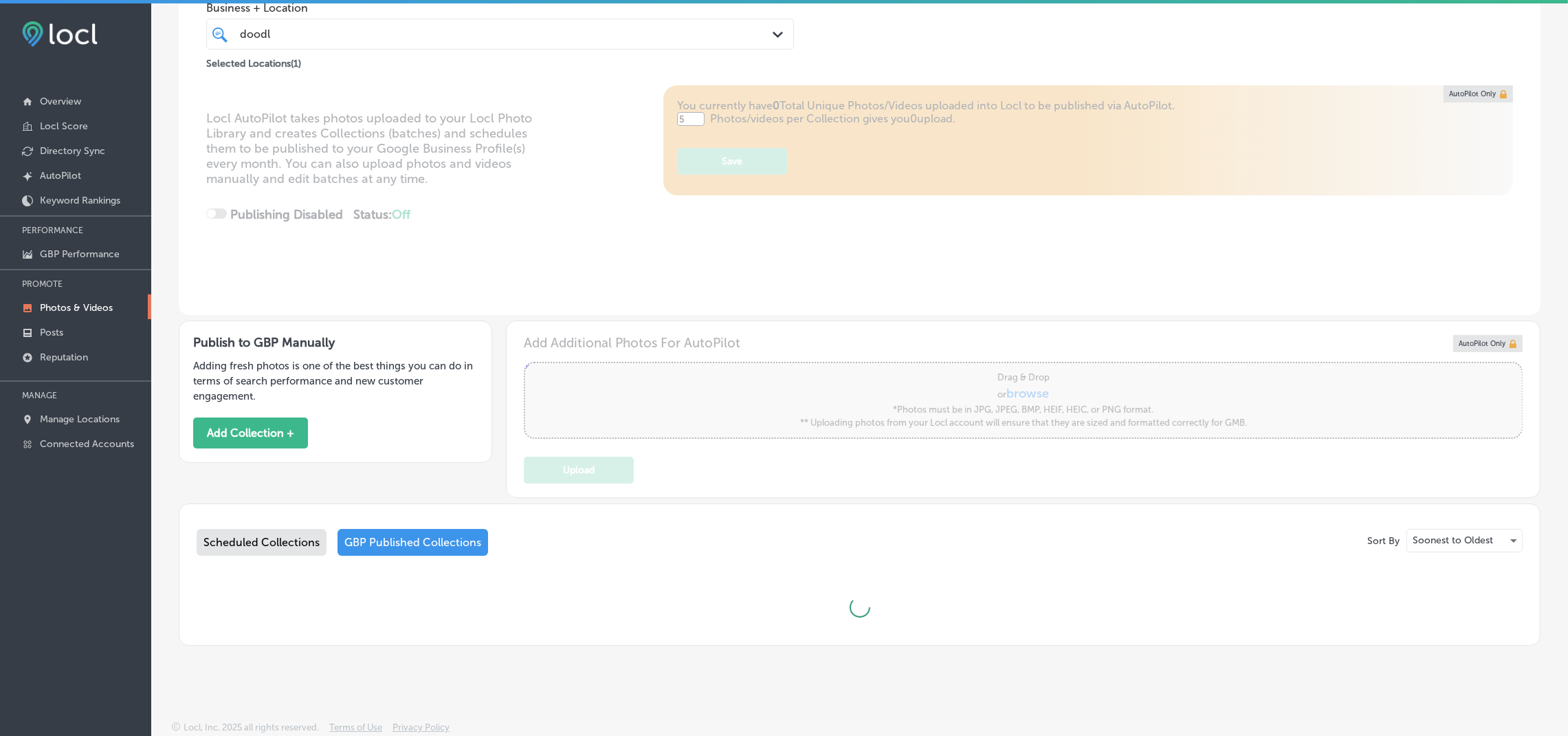 scroll, scrollTop: 97, scrollLeft: 0, axis: vertical 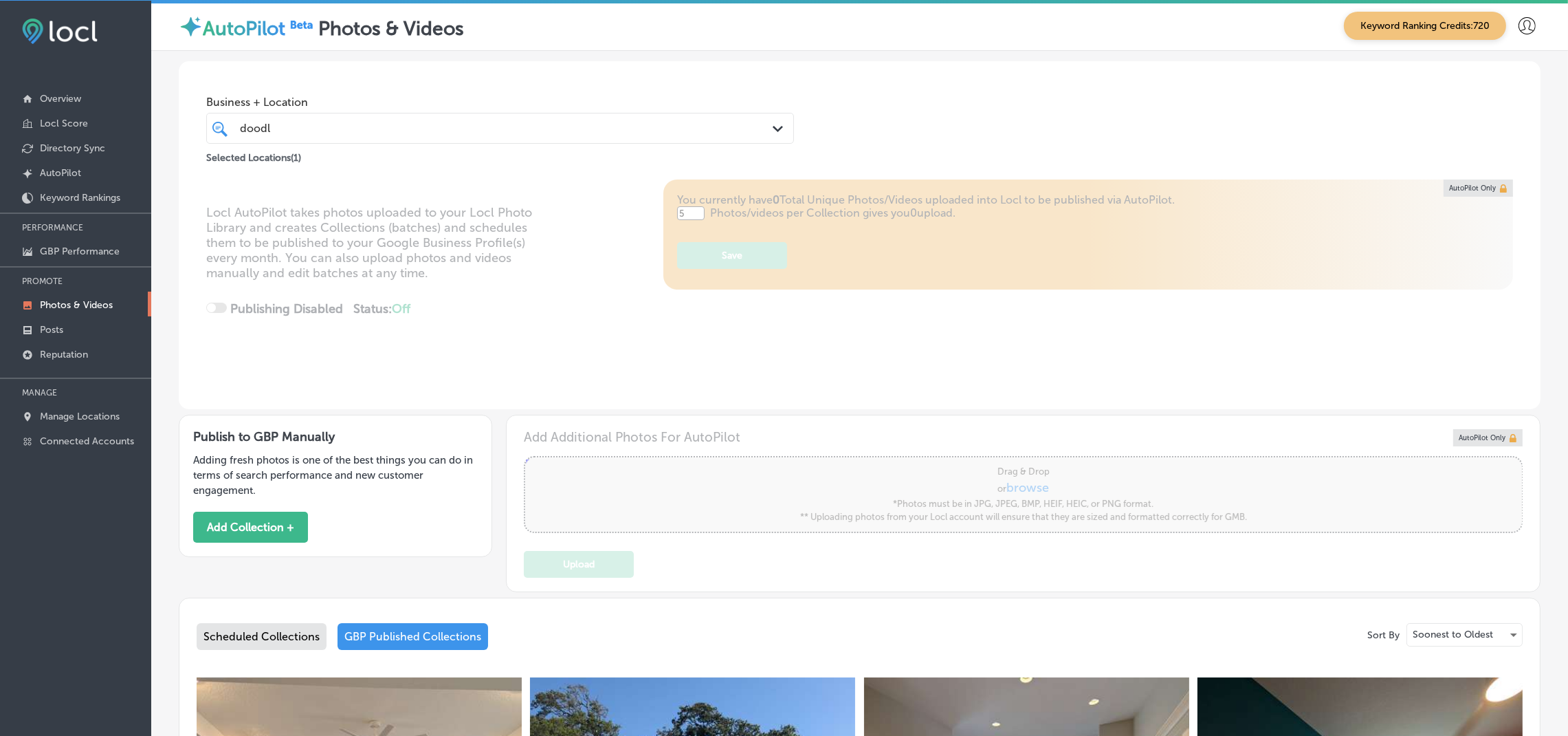 click on "Locl AutoPilot takes photos uploaded to your Locl Photo Library and creates Collections (batches) and schedules them to be published to your Google Business Profile(s) every month. You can also upload photos and videos manually and edit batches at any time. Publishing Disabled Status:  Off 0 / 0  Location(s) Publishing You currently have  0  Total Unique Photos/Videos uploaded into Locl to be published via AutoPilot.  5    Photos/videos per Collection gives you  0  upload. Save AutoPilot Only" at bounding box center [859, 294] 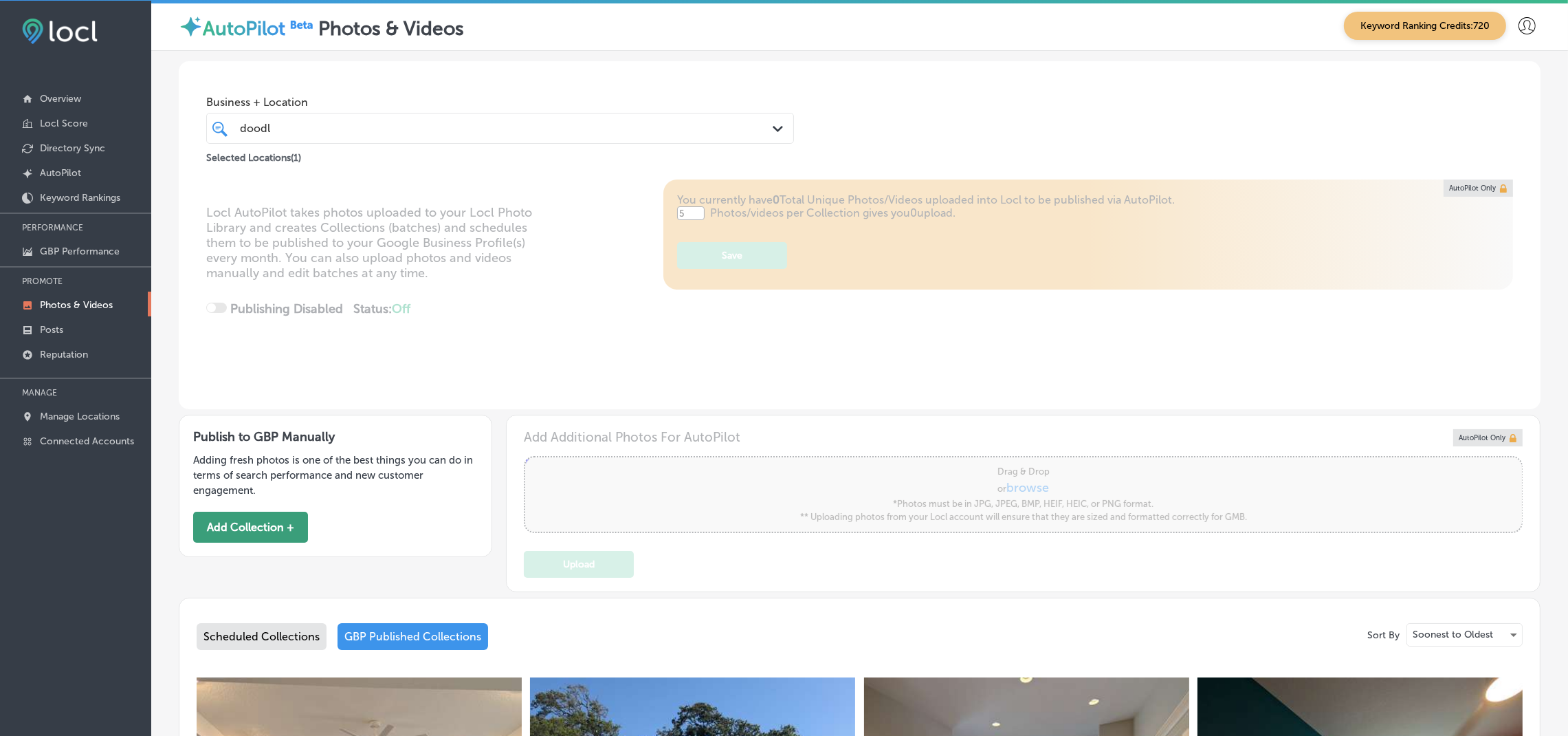 click on "Add Collection +" at bounding box center [250, 527] 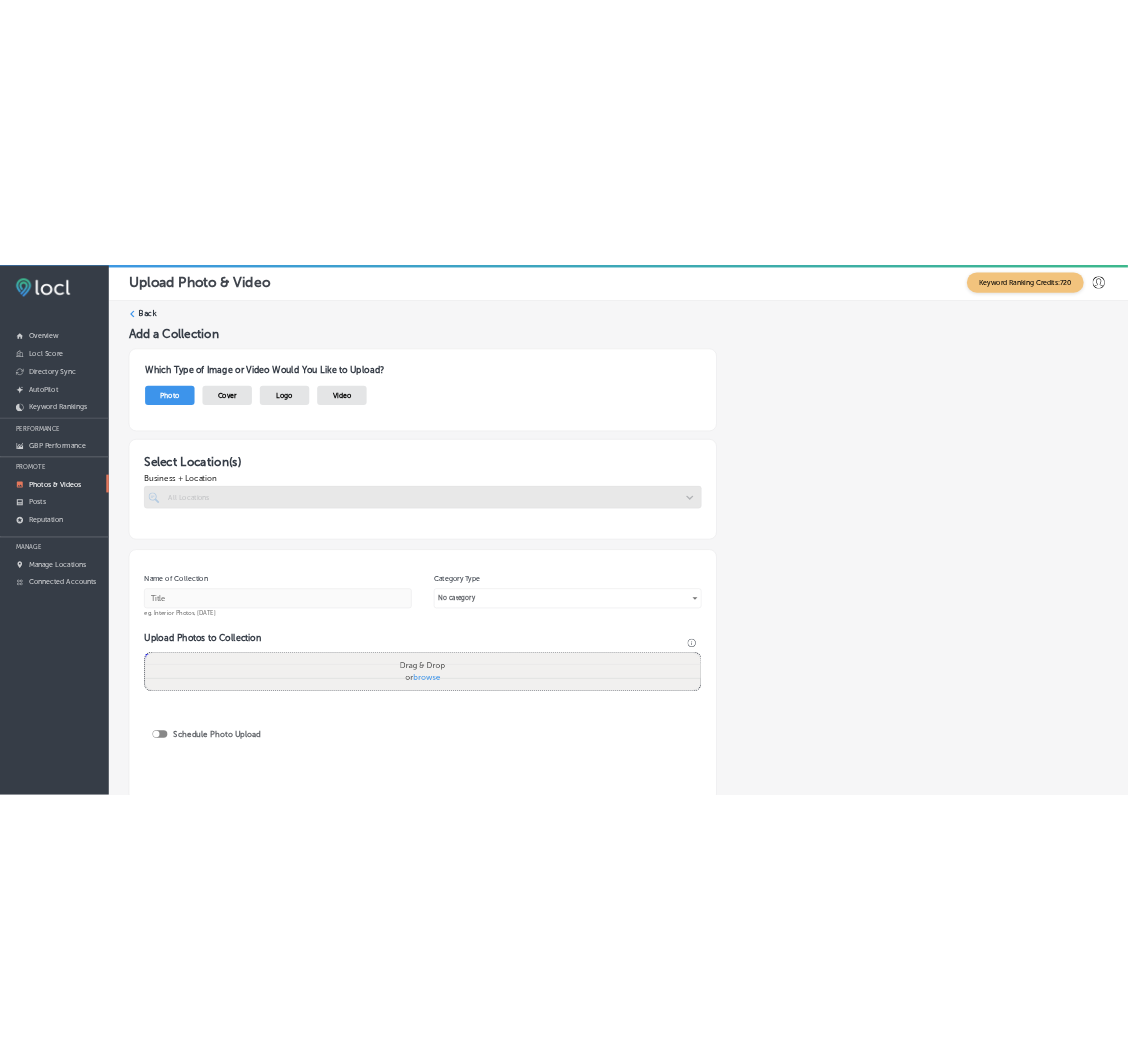 scroll, scrollTop: 0, scrollLeft: 0, axis: both 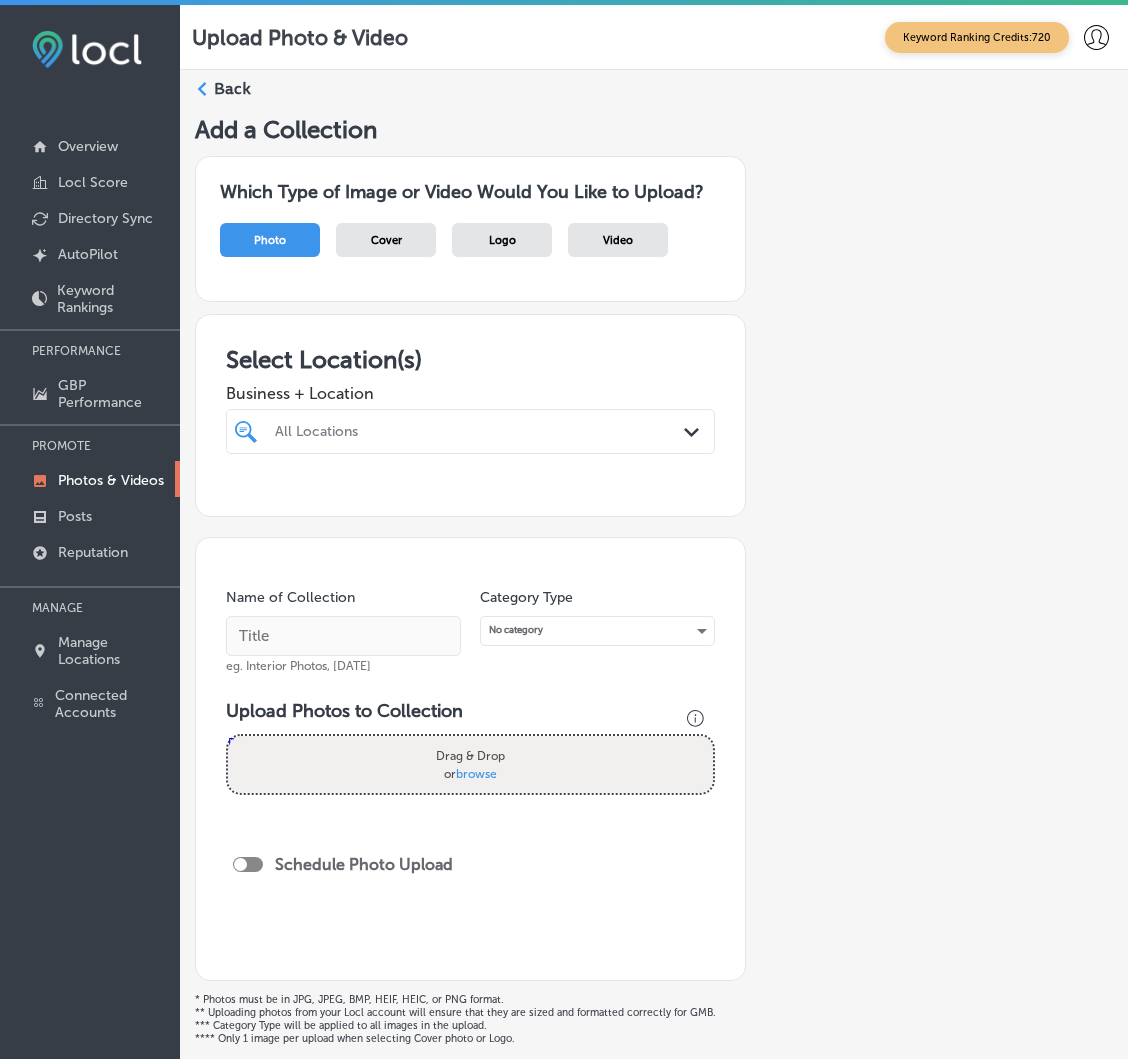 click on "Add a Collection Which Type of Image or Video Would You Like to Upload? Photo Cover Logo Video Select Location(s) Business + Location
All Locations
Path
Created with Sketch.
Name of Collection eg. Interior Photos, [DATE]   Category Type No category Upload Photos to Collection
Powered by PQINA Drag & Drop  or  browse Schedule Photo Upload * Photos must be in JPG, JPEG, BMP, HEIF, HEIC, or PNG format. ** Uploading photos from your Locl account will ensure that they are sized and formatted correctly for GMB. *** Category Type will be applied to all images in the upload. **** Only 1 image per upload when selecting Cover photo or Logo. Publish" at bounding box center [654, 608] 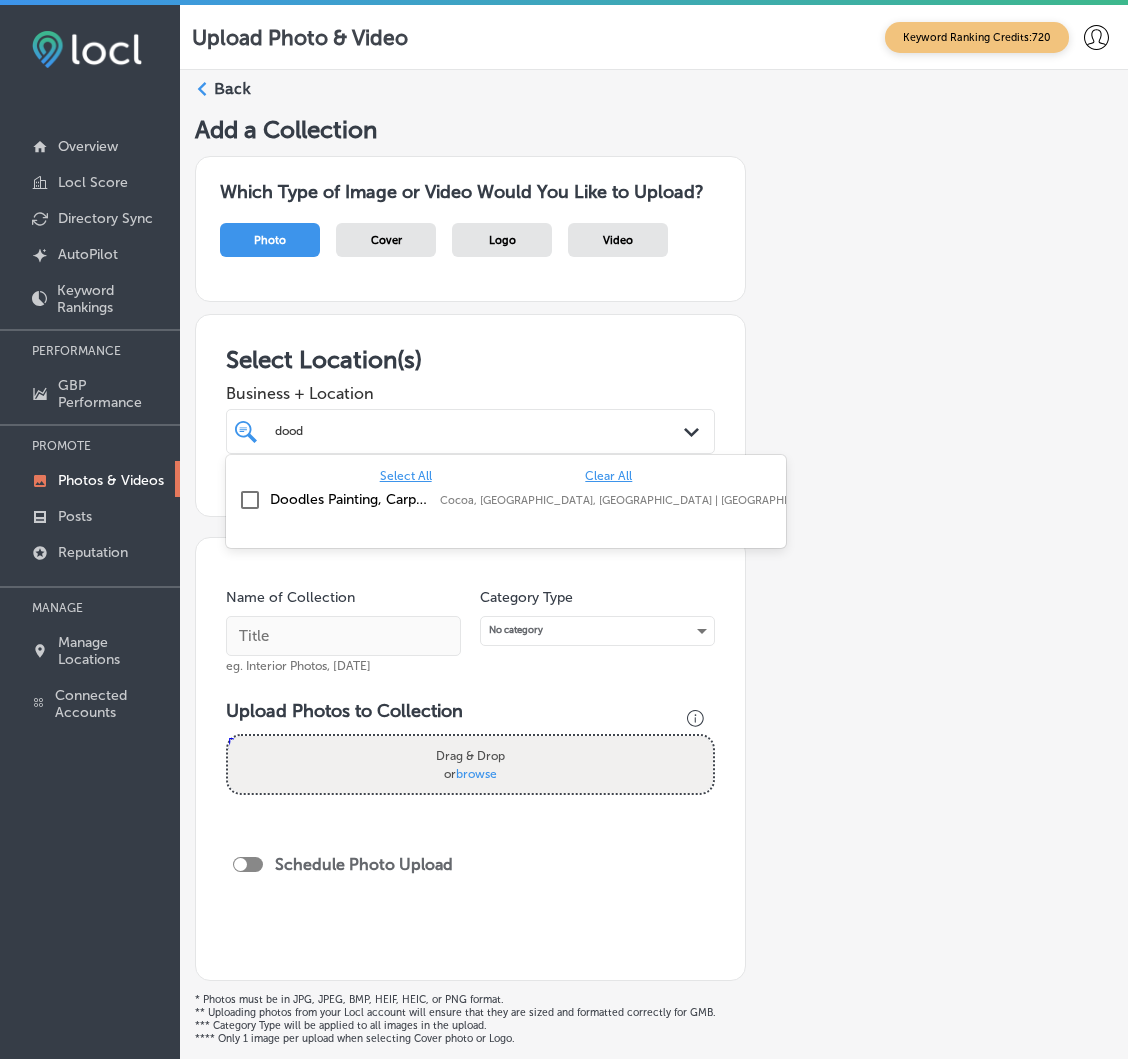click on "Doodles Painting, Carpet Tile Cleaning [GEOGRAPHIC_DATA], [GEOGRAPHIC_DATA], [GEOGRAPHIC_DATA] | [GEOGRAPHIC_DATA], [GEOGRAPHIC_DATA], [GEOGRAPHIC_DATA] | Palm B ..." at bounding box center (698, 499) 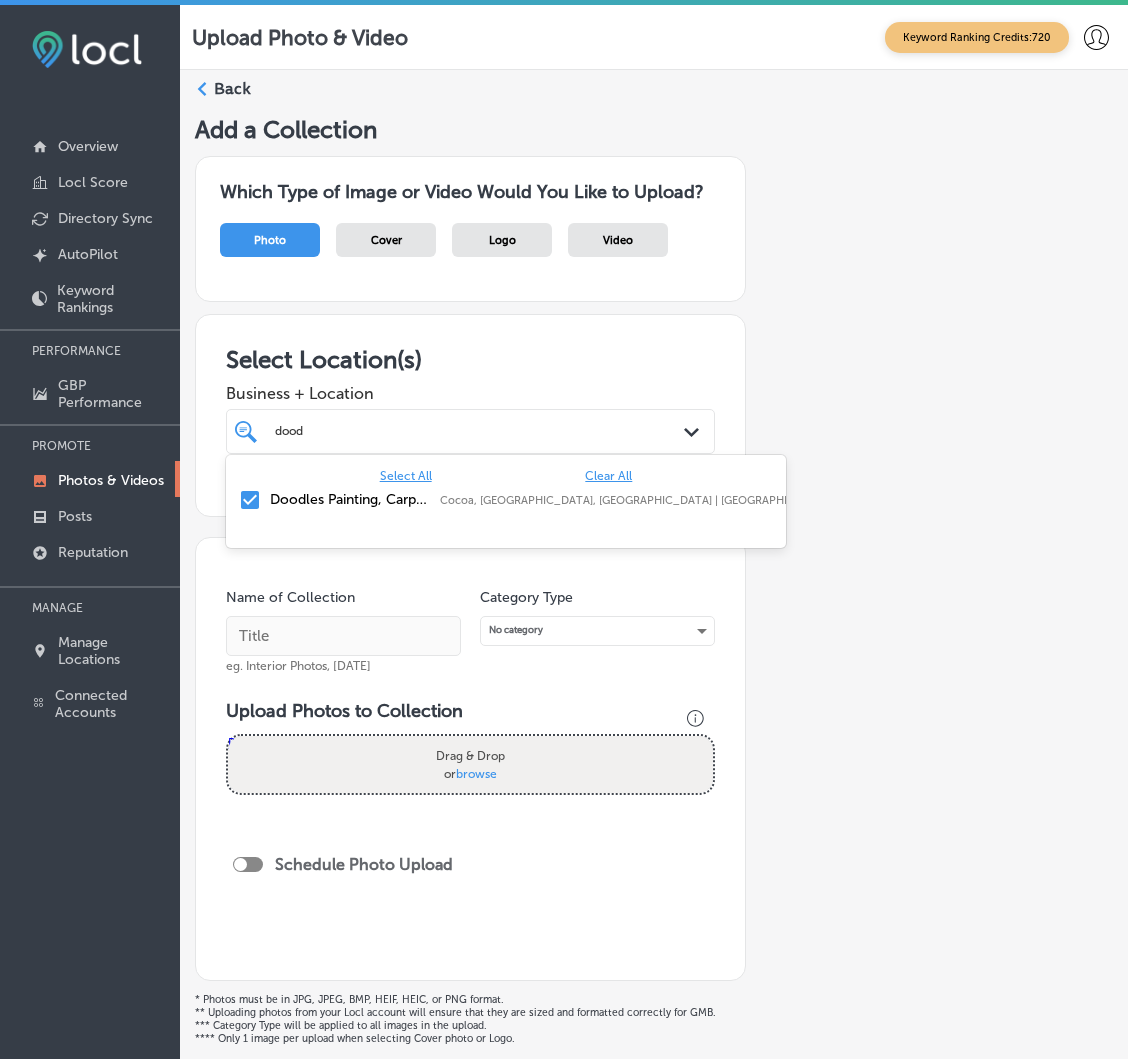 type on "dood" 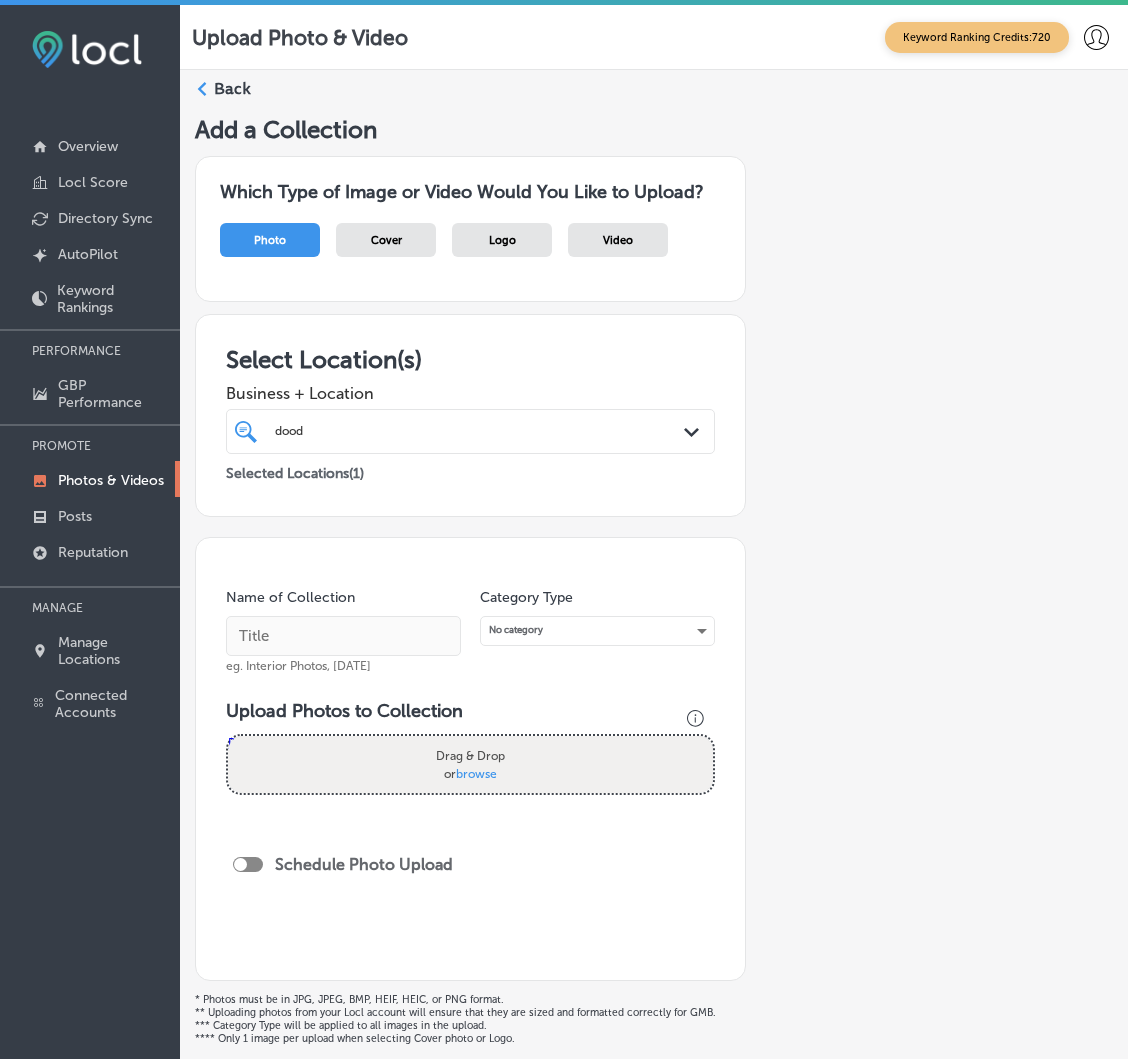 click on "Add a Collection Which Type of Image or Video Would You Like to Upload? Photo Cover Logo Video Select Location(s) Business + Location
dood dood
Path
Created with Sketch.
Selected Locations  ( 1 ) Name of Collection eg. Interior Photos, [DATE]   Category Type No category Upload Photos to Collection
Powered by PQINA Drag & Drop  or  browse Schedule Photo Upload * Photos must be in JPG, JPEG, BMP, HEIF, HEIC, or PNG format. ** Uploading photos from your Locl account will ensure that they are sized and formatted correctly for GMB. *** Category Type will be applied to all images in the upload. **** Only 1 image per upload when selecting Cover photo or Logo. Publish" at bounding box center [654, 608] 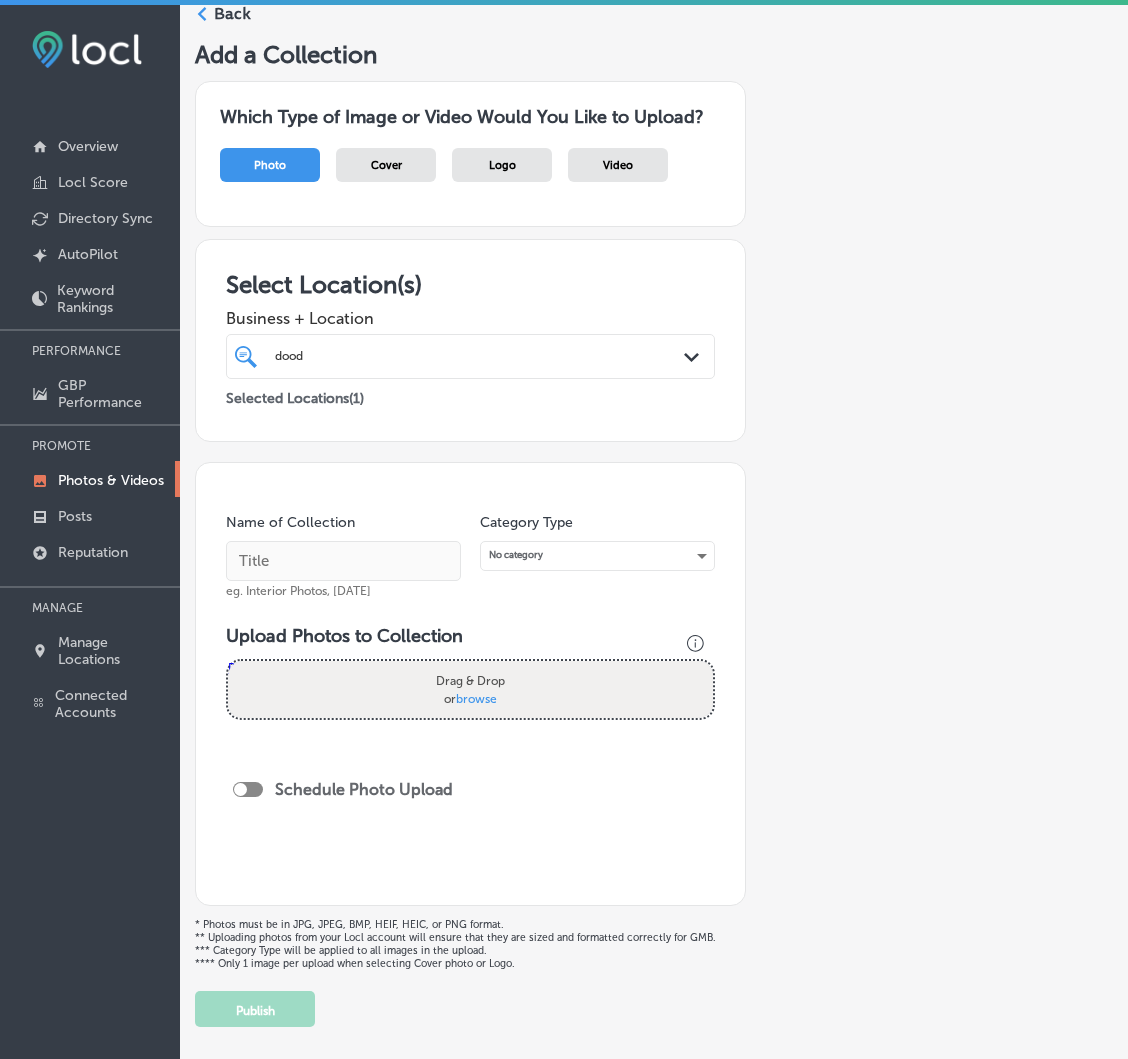 scroll, scrollTop: 139, scrollLeft: 0, axis: vertical 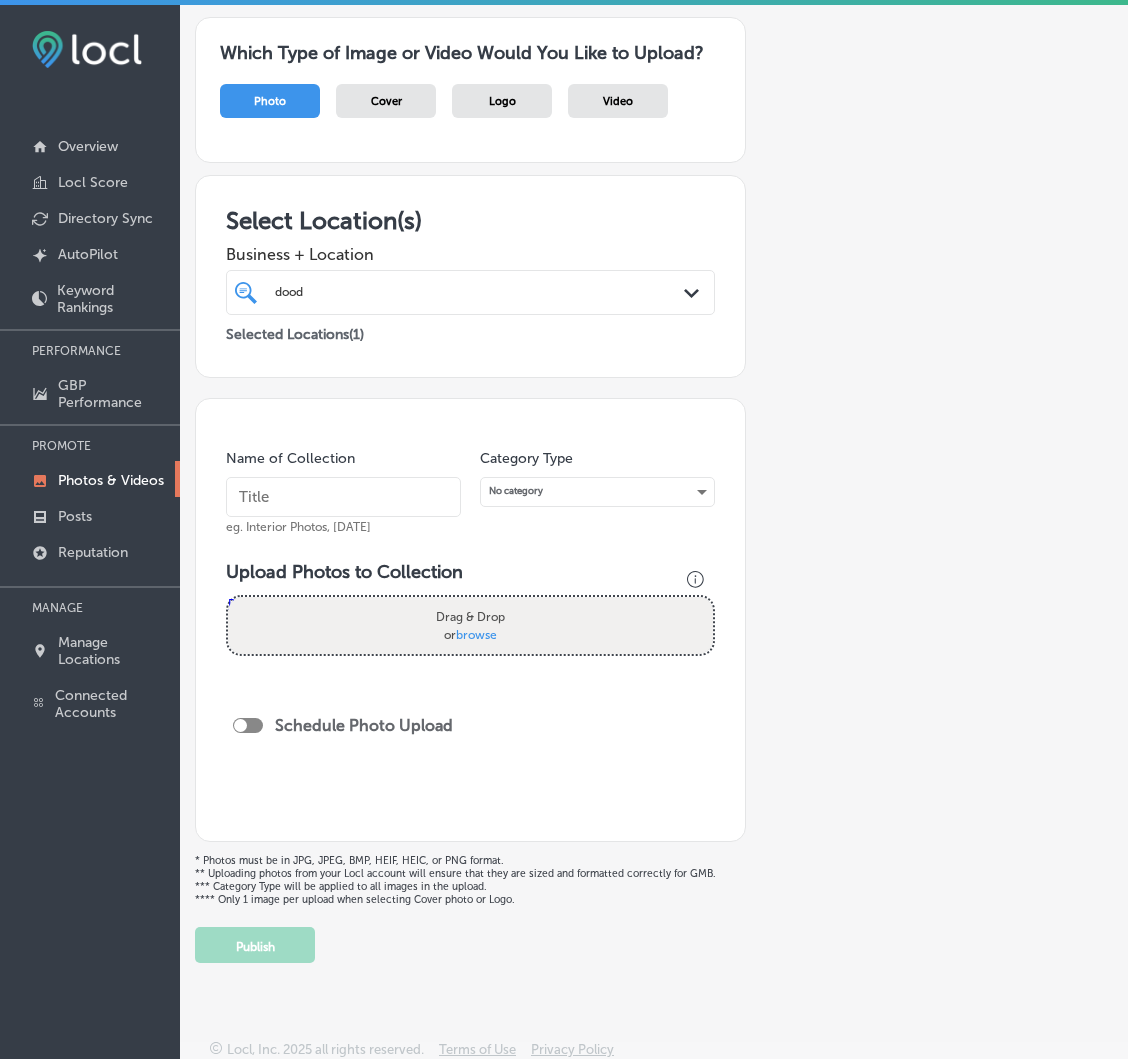 click at bounding box center [343, 497] 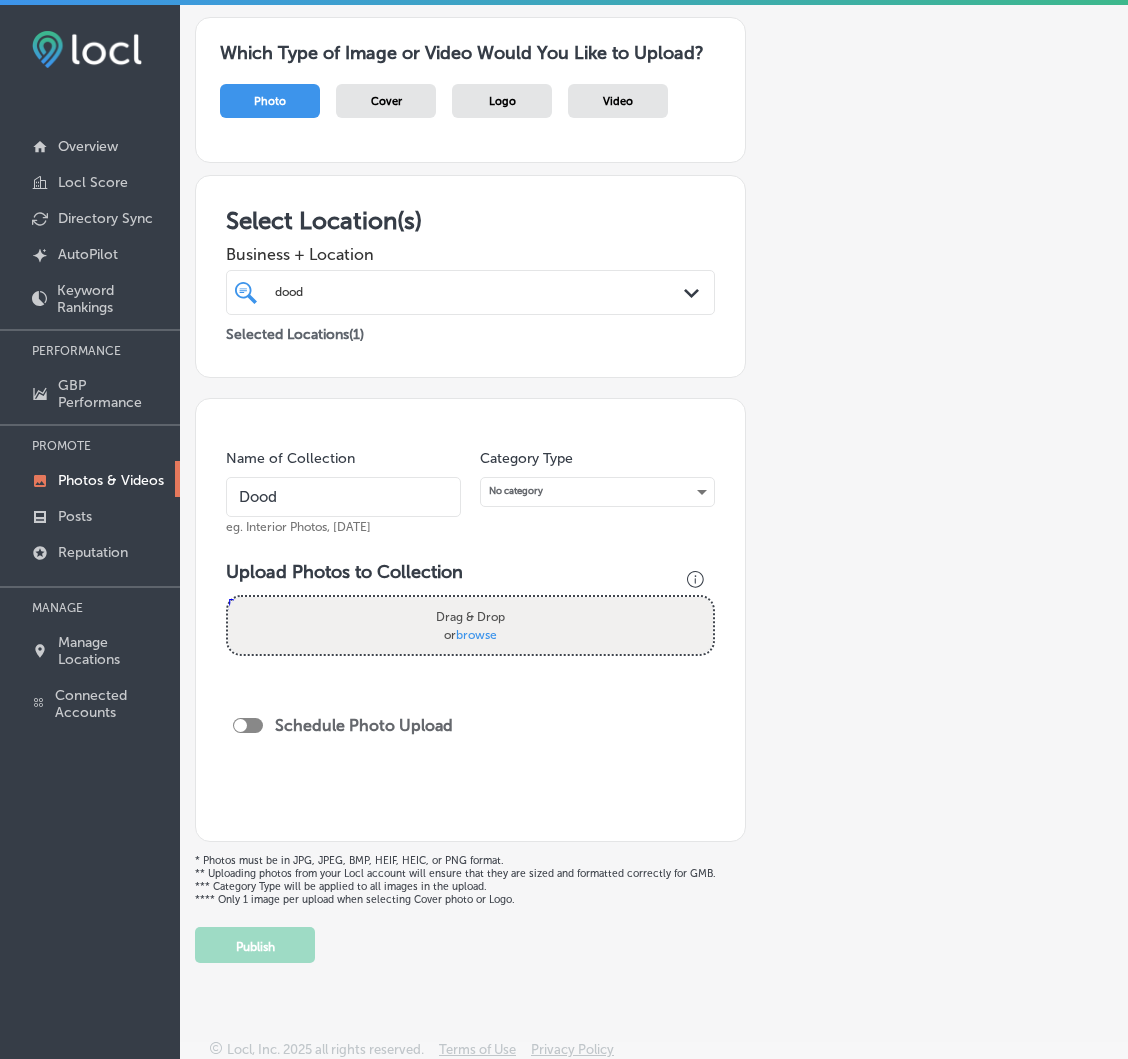 type on "Doodles Painting, Carpet & Tile Cleaning" 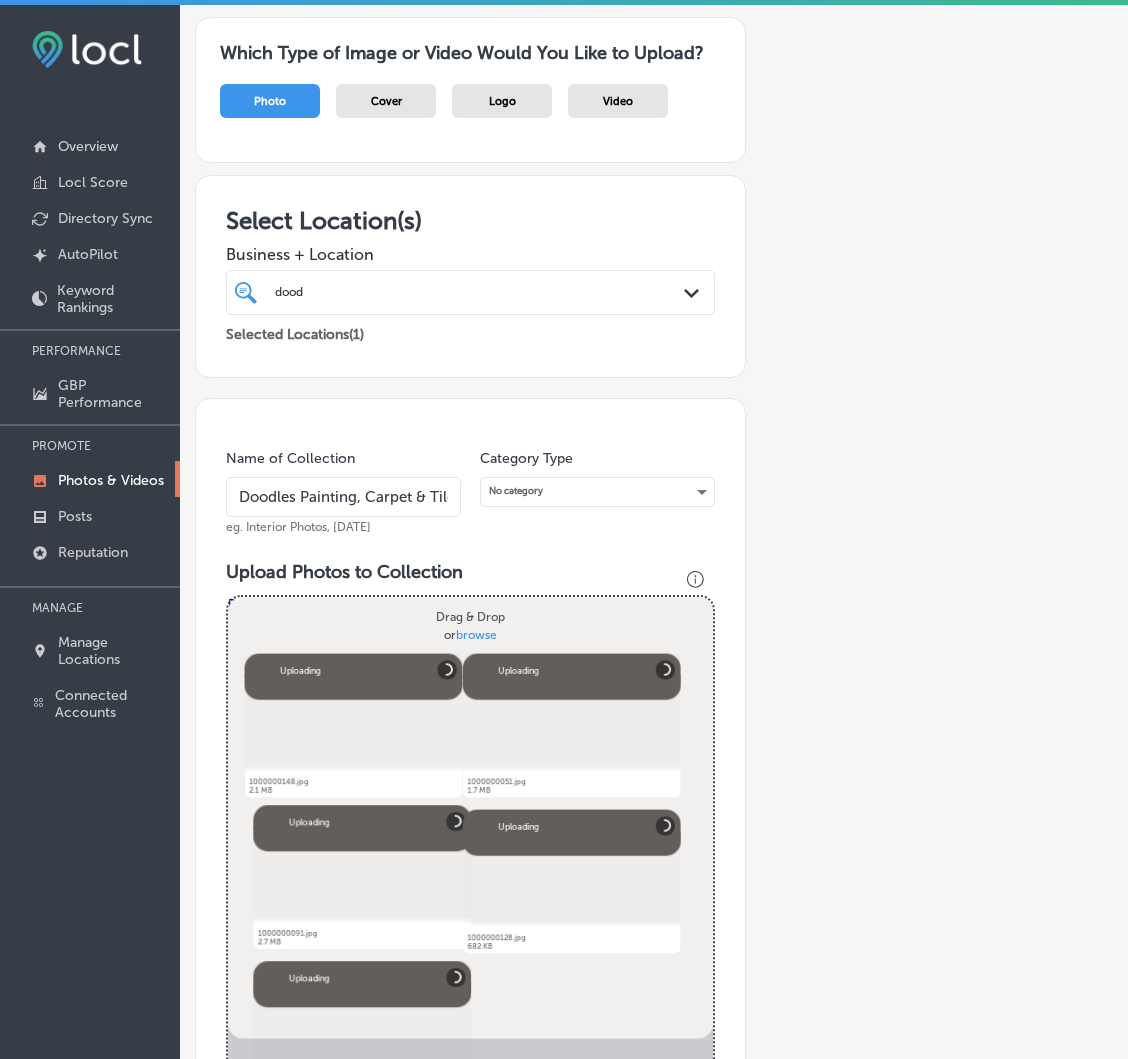 scroll, scrollTop: 616, scrollLeft: 0, axis: vertical 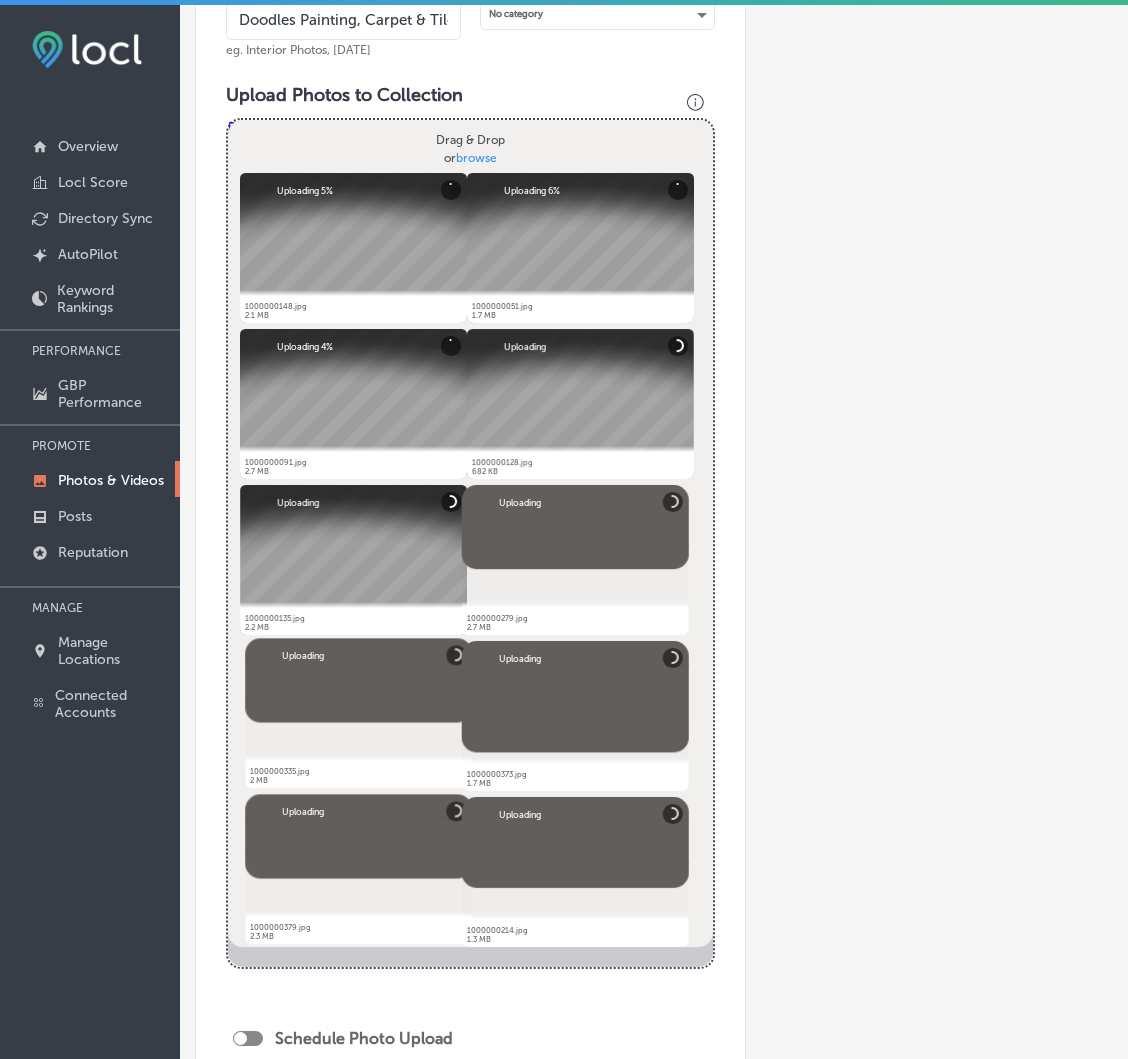 click on "Add a Collection Which Type of Image or Video Would You Like to Upload? Photo Cover Logo Video Select Location(s) Business + Location
dood dood
Path
Created with Sketch.
Selected Locations  ( 1 ) Name of Collection Doodles Painting, Carpet & Tile Cleaning eg. Interior Photos, [DATE]   Category Type No category Upload Photos to Collection
Powered by PQINA Drag & Drop  or  browse 1000000148.jpg Abort Retry Remove Upload Cancel Retry Remove 1000000148.jpg 2.1 MB Uploading 5% tap to cancel" at bounding box center (654, 387) 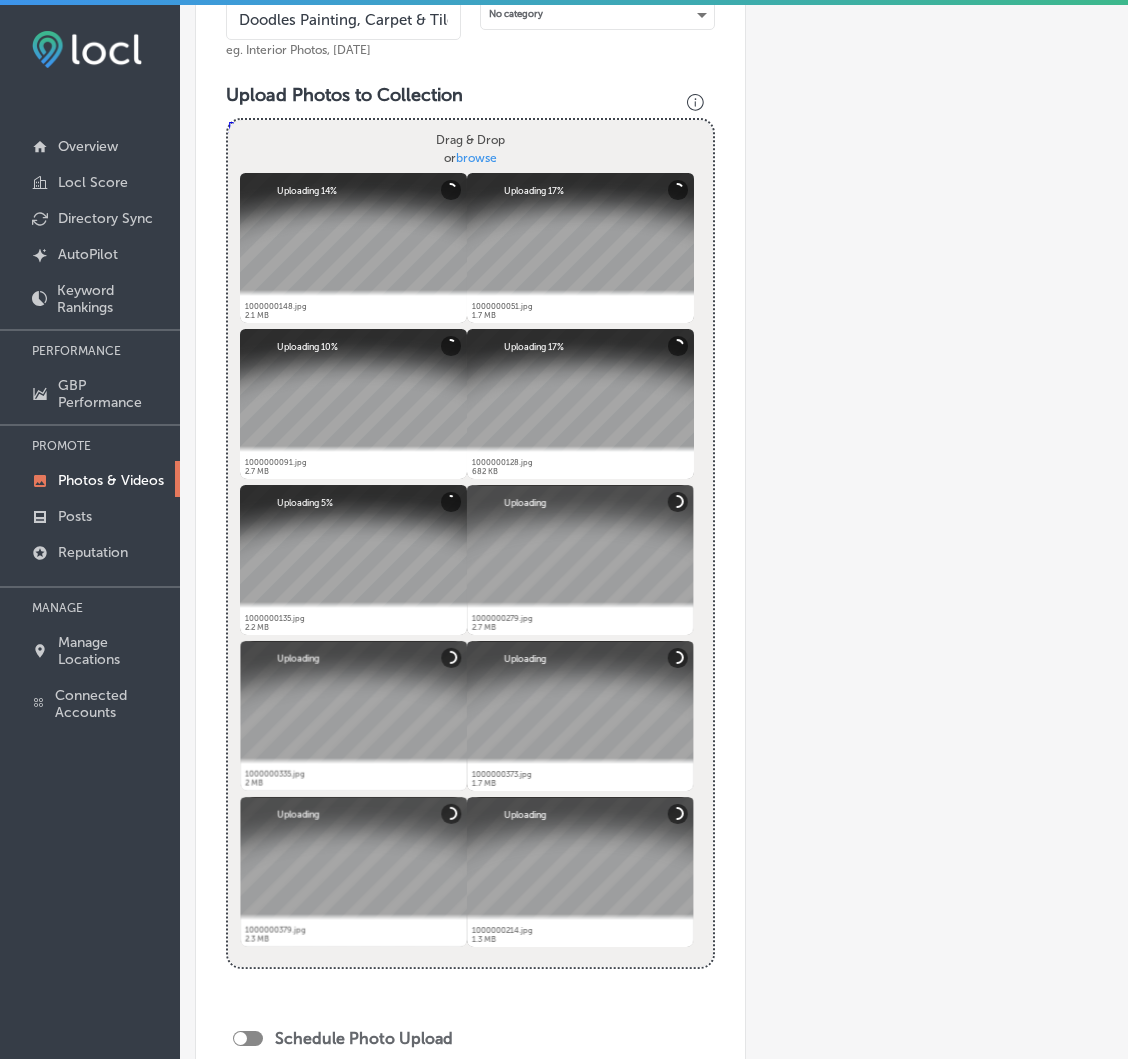 scroll, scrollTop: 866, scrollLeft: 0, axis: vertical 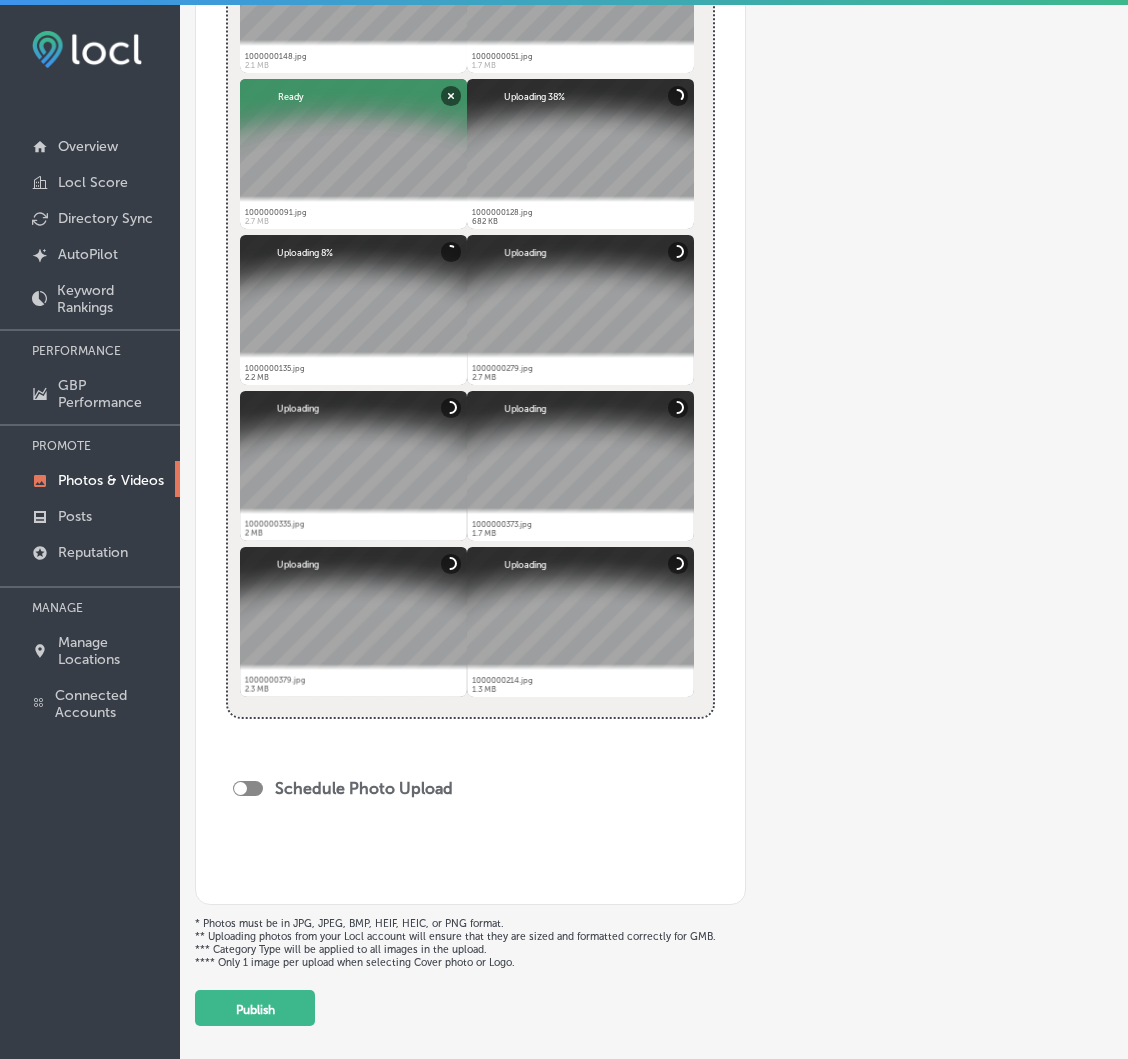 click on "Add a Collection Which Type of Image or Video Would You Like to Upload? Photo Cover Logo Video Select Location(s) Business + Location
dood dood
Path
Created with Sketch.
Selected Locations  ( 1 ) Name of Collection Doodles Painting, Carpet & Tile Cleaning eg. Interior Photos, [DATE]   Category Type No category Upload Photos to Collection
Powered by PQINA Drag & Drop  or  browse 1000000148.jpg Abort Retry Remove Upload Cancel Retry Remove 1000000148.jpg 2.1 MB Ready tap to undo" at bounding box center (654, 137) 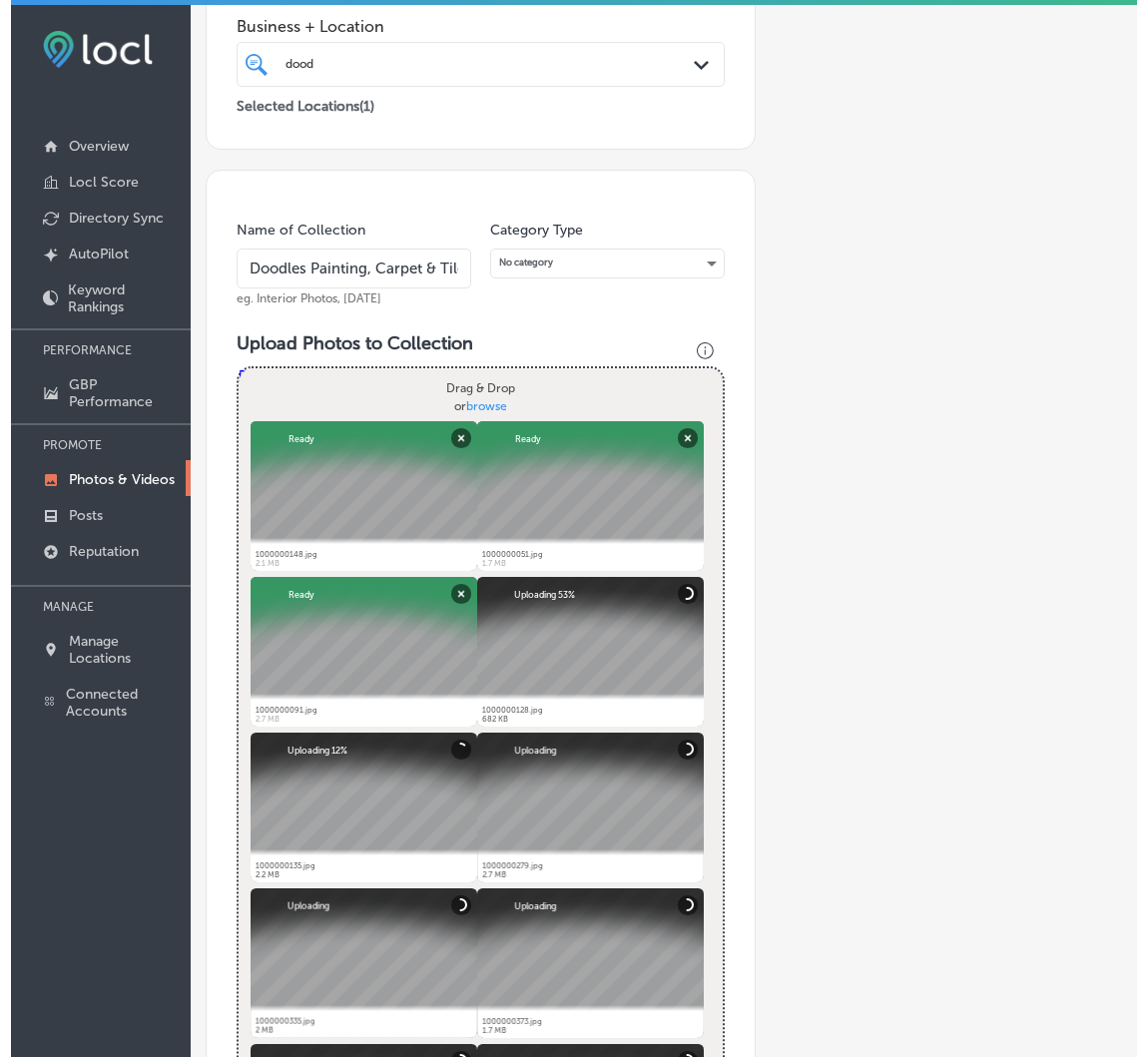 scroll, scrollTop: 864, scrollLeft: 0, axis: vertical 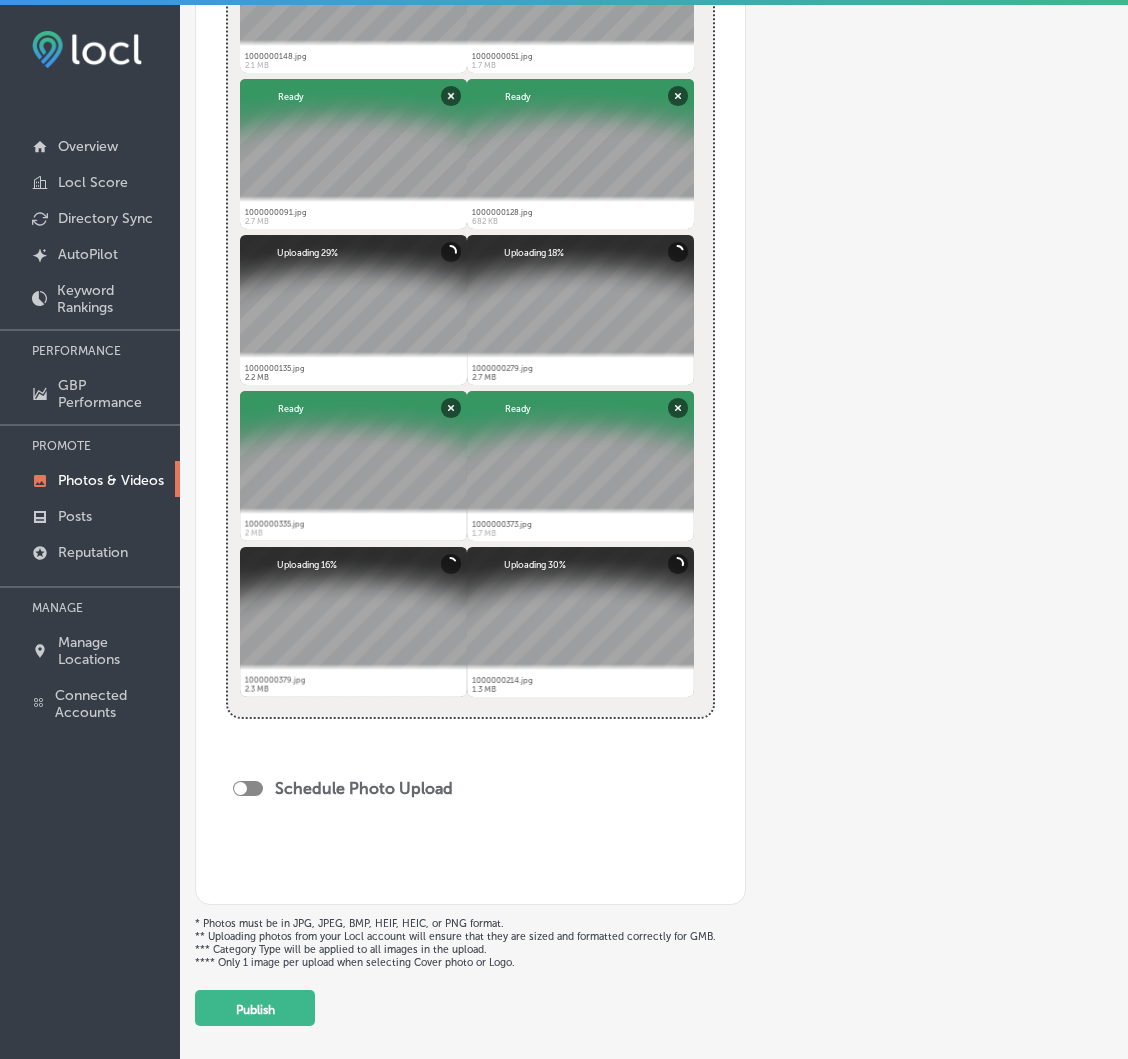 click on "Add a Collection Which Type of Image or Video Would You Like to Upload? Photo Cover Logo Video Select Location(s) Business + Location
dood dood
Path
Created with Sketch.
Selected Locations  ( 1 ) Name of Collection Doodles Painting, Carpet & Tile Cleaning eg. Interior Photos, [DATE]   Category Type No category Upload Photos to Collection
Powered by PQINA Drag & Drop  or  browse 1000000148.jpg Abort Retry Remove Upload Cancel Retry Remove 1000000148.jpg 2.1 MB Ready tap to undo" at bounding box center [654, 137] 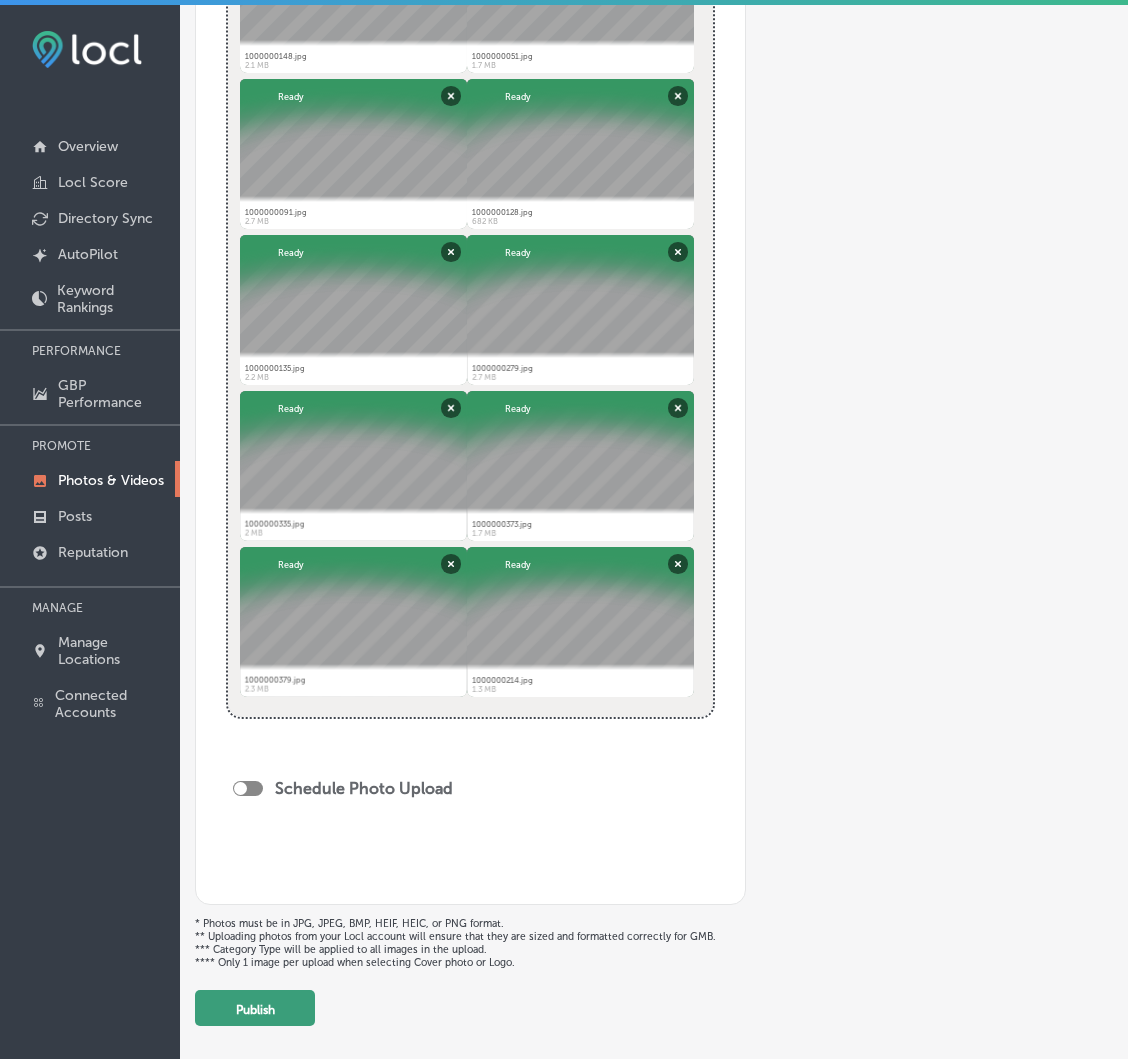 click on "Publish" at bounding box center [255, 1008] 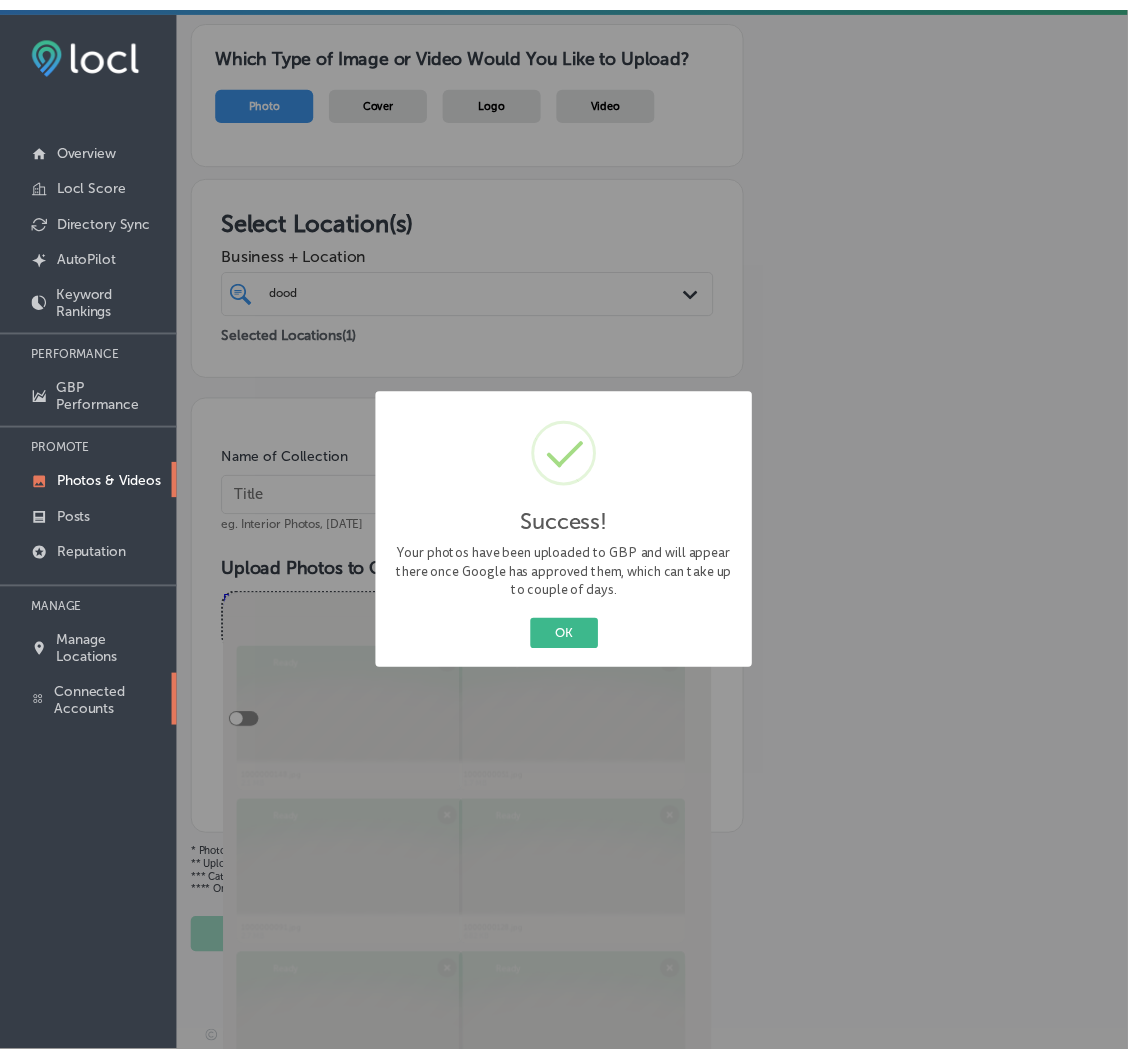 scroll, scrollTop: 139, scrollLeft: 0, axis: vertical 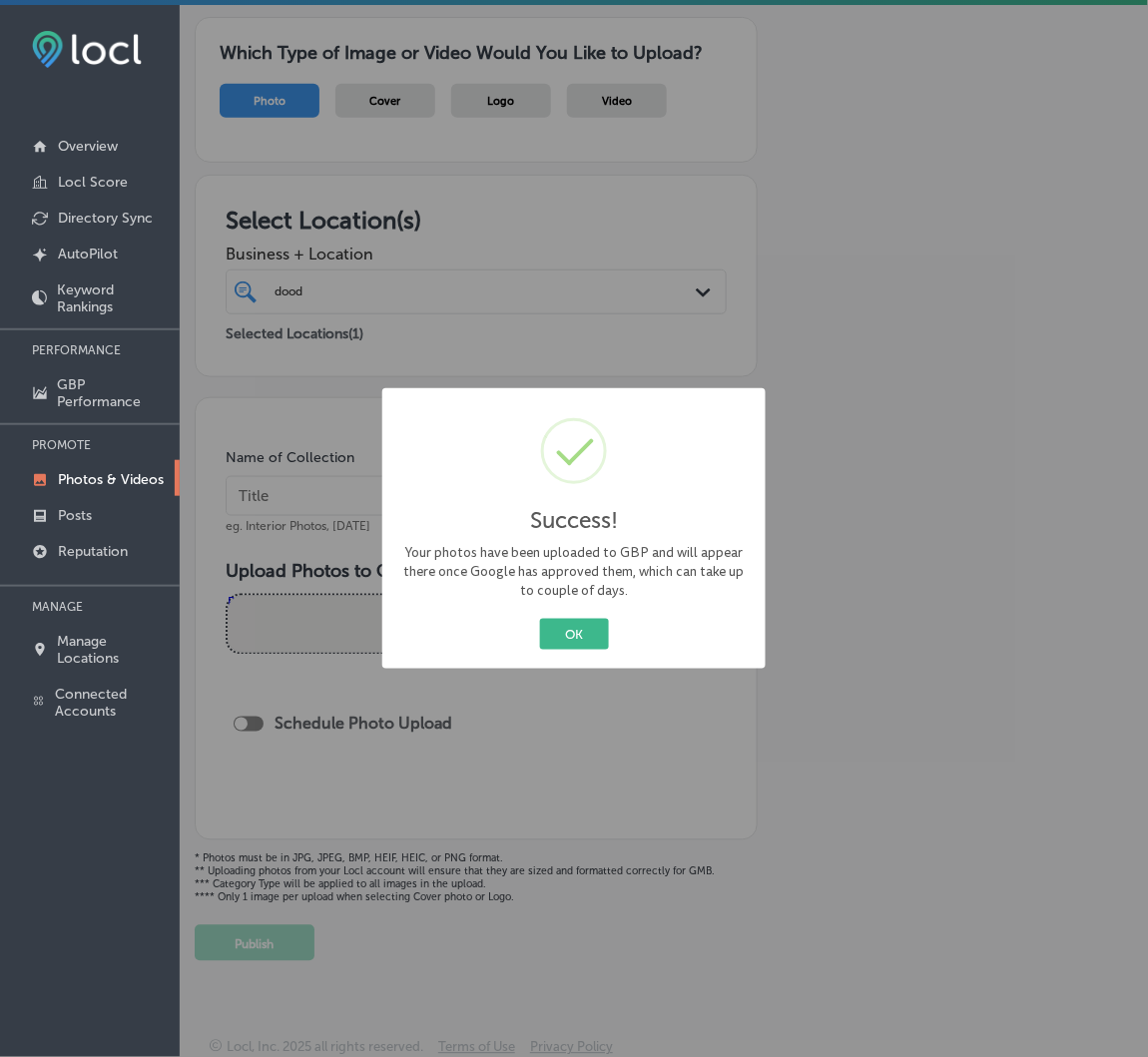 click on "Success! × Your photos have been uploaded to GBP and will appear there once Google has approved them, which can take up to couple of days. OK Cancel" at bounding box center (574, 528) 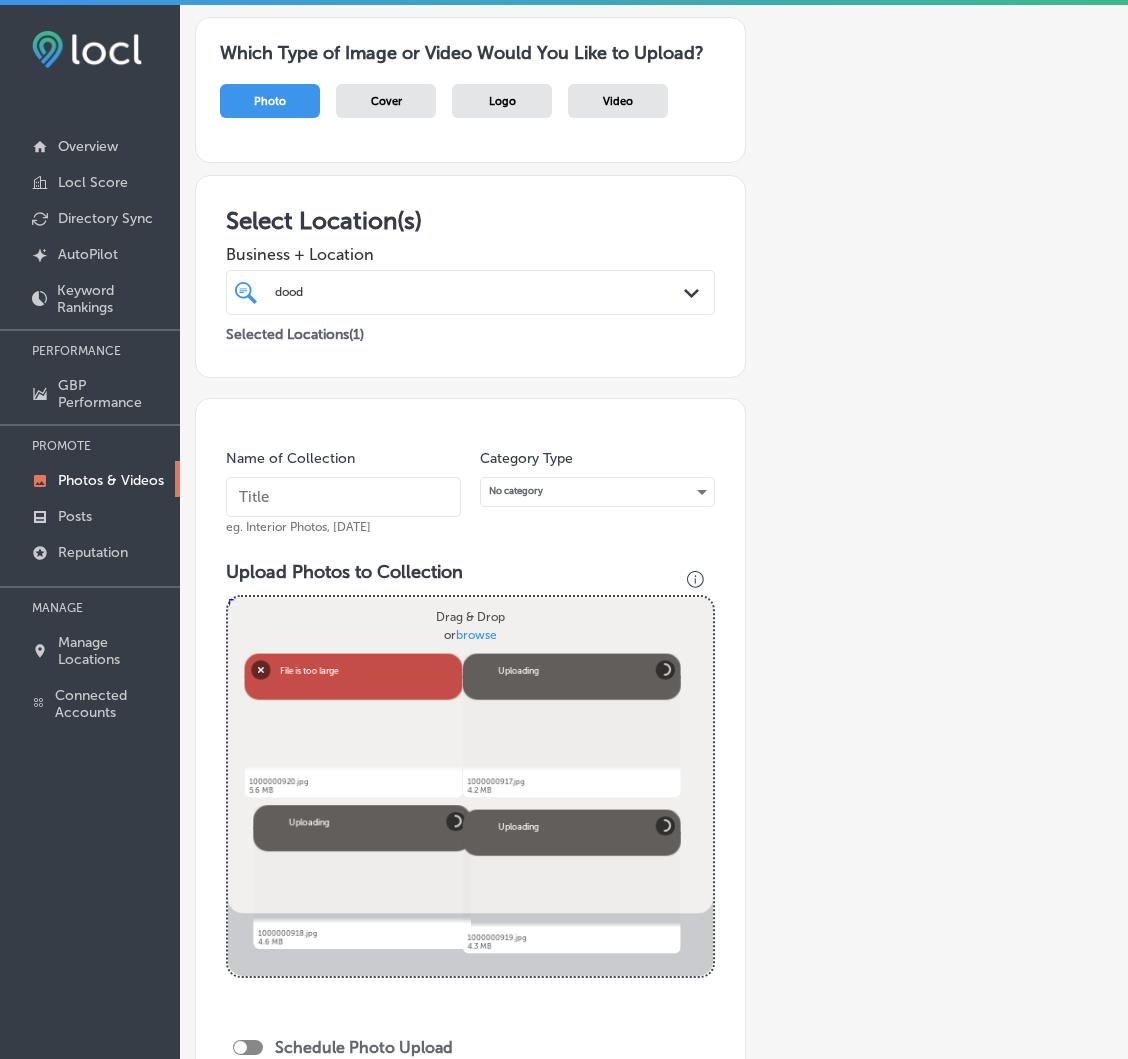 click at bounding box center [343, 497] 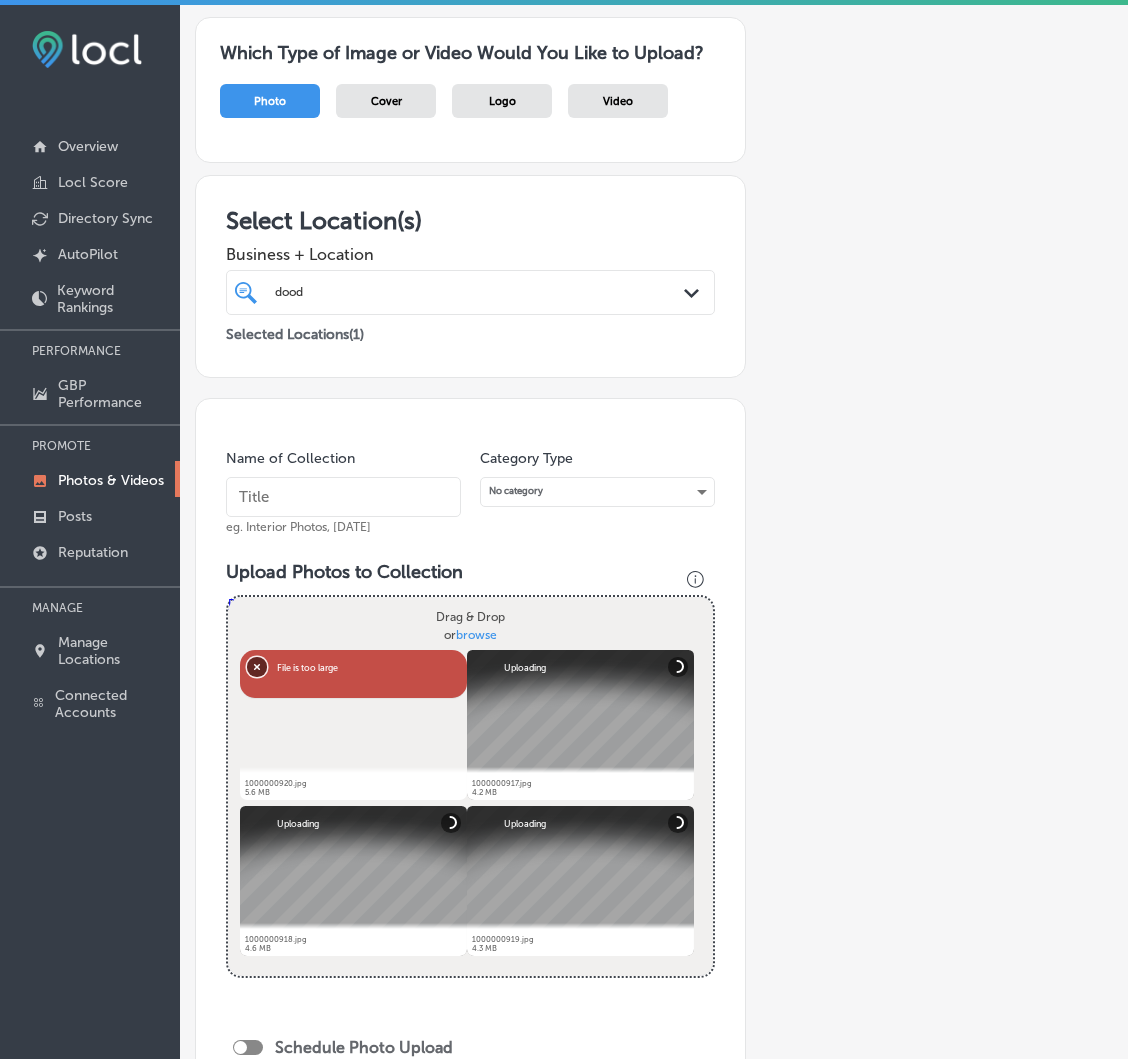 click on "Remove" at bounding box center (257, 666) 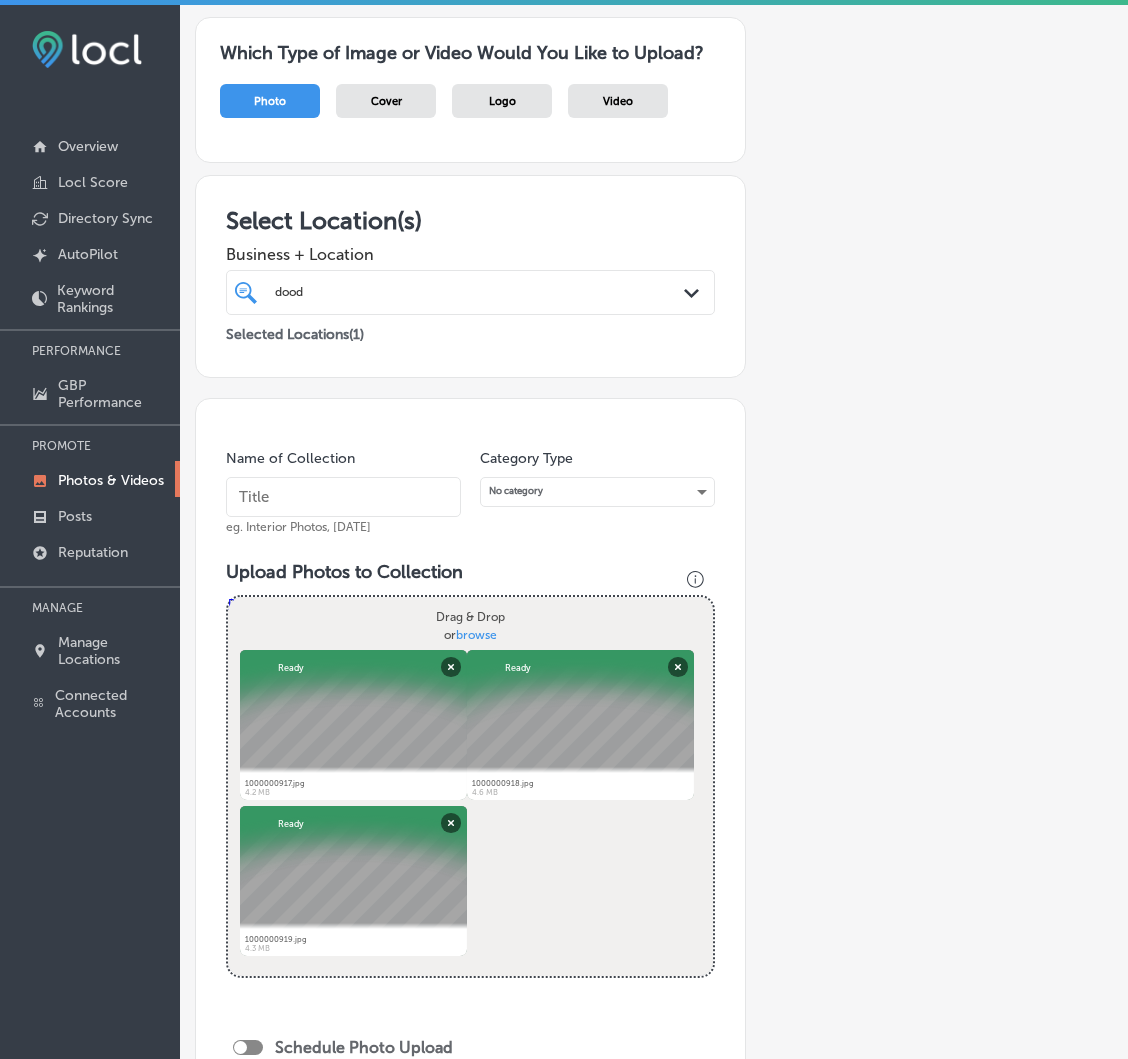click at bounding box center (343, 497) 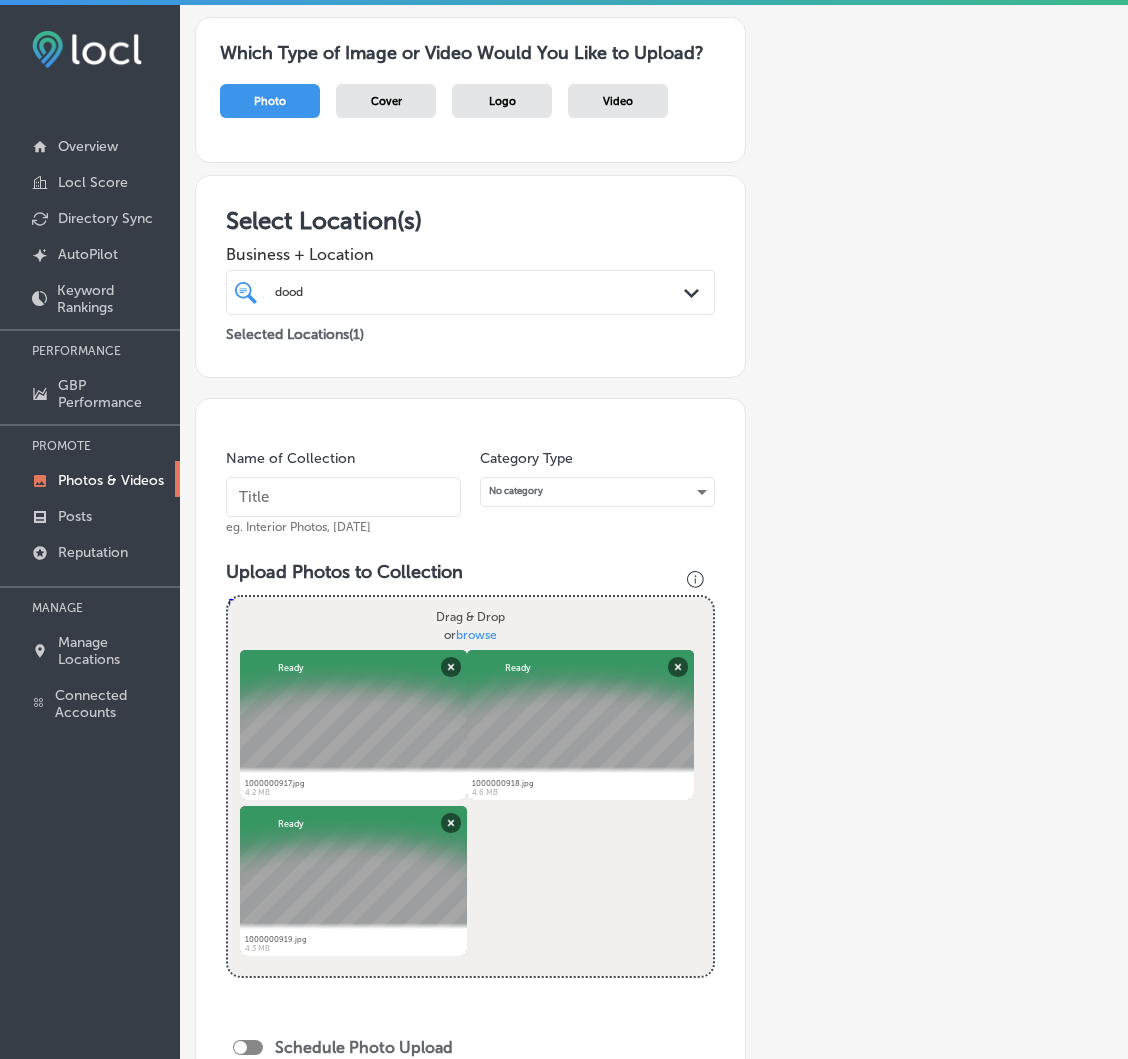 type on "Doodles Painting, Carpet & Tile Cleaning" 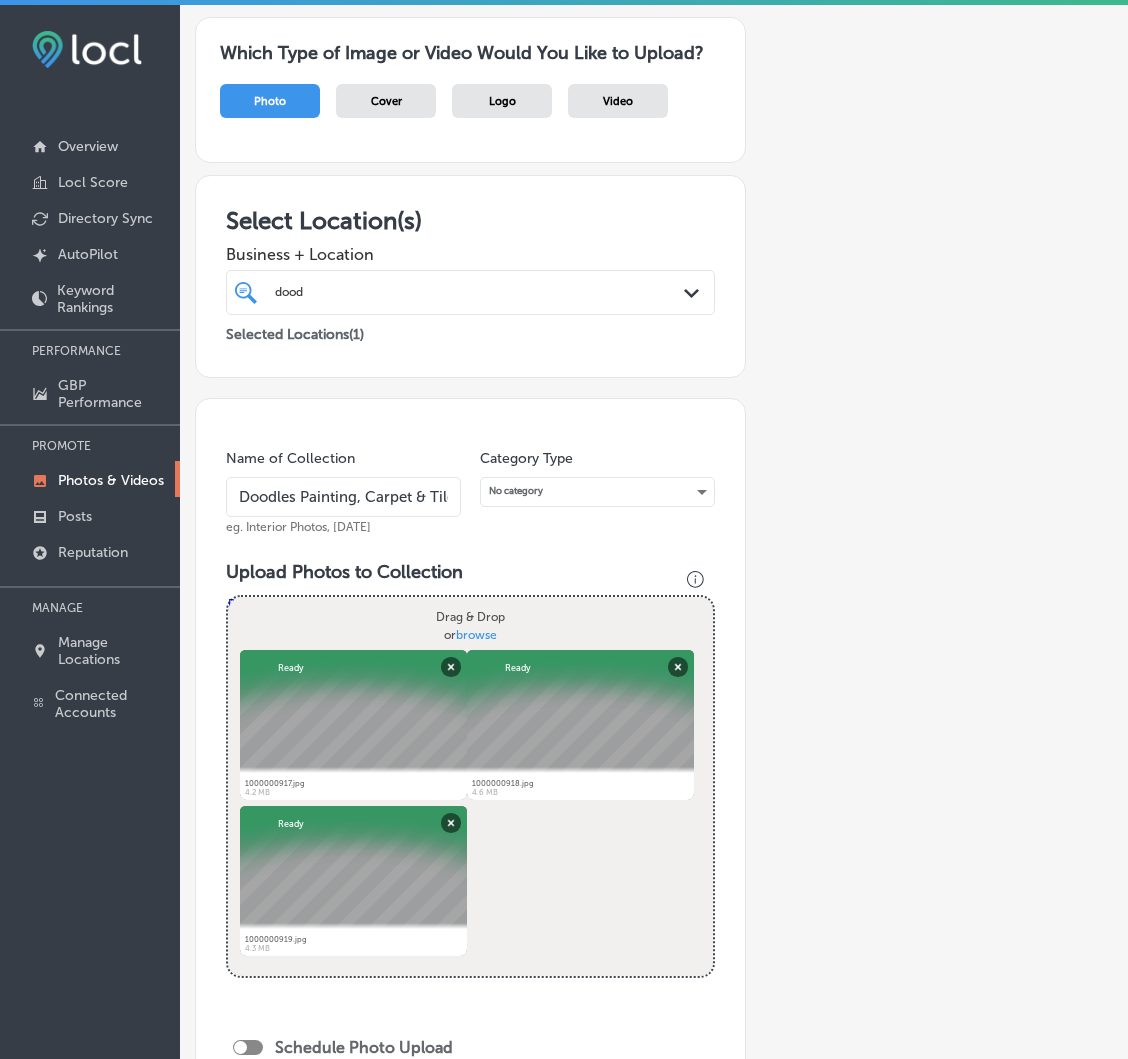 scroll, scrollTop: 460, scrollLeft: 0, axis: vertical 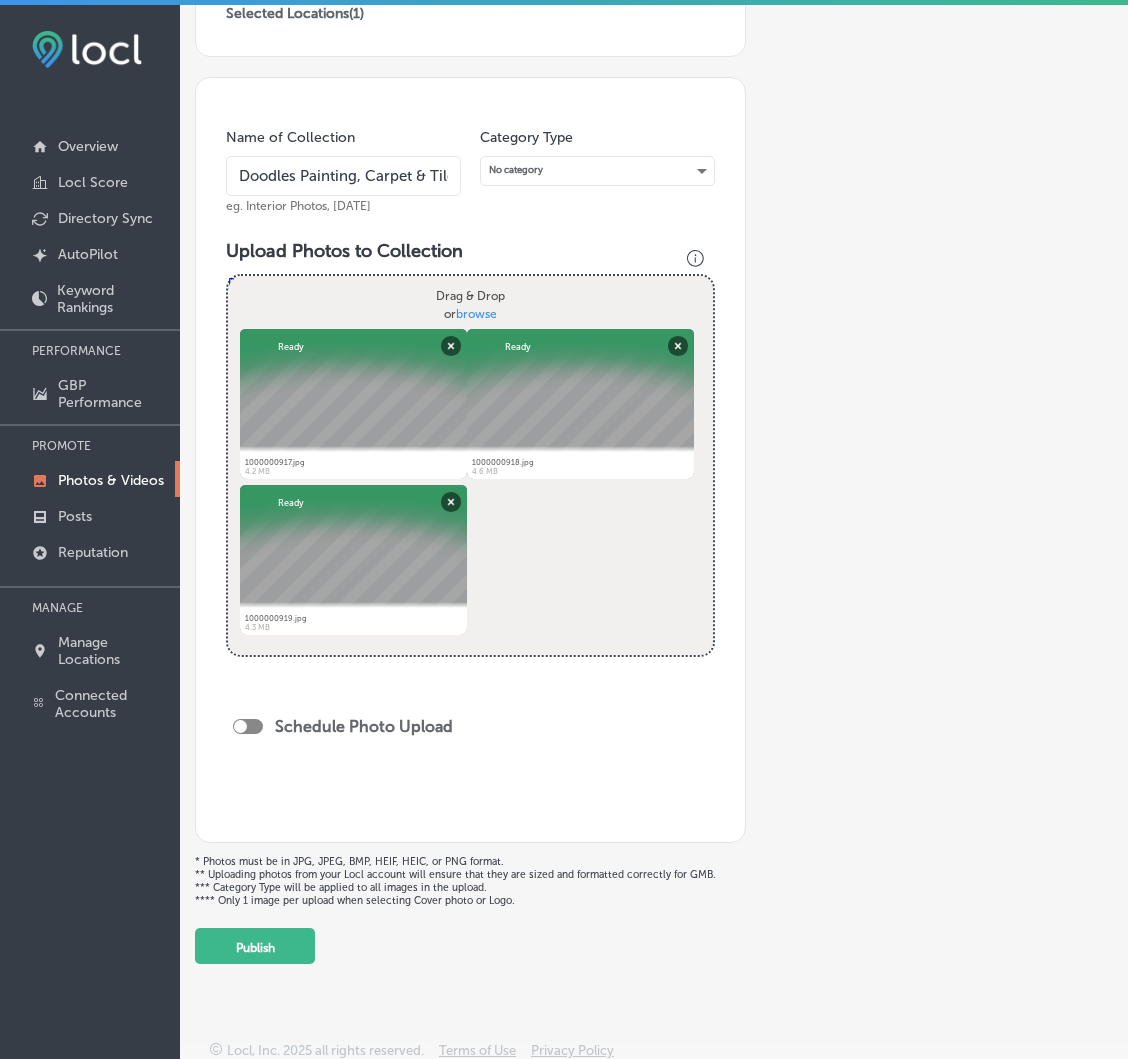 click at bounding box center (240, 726) 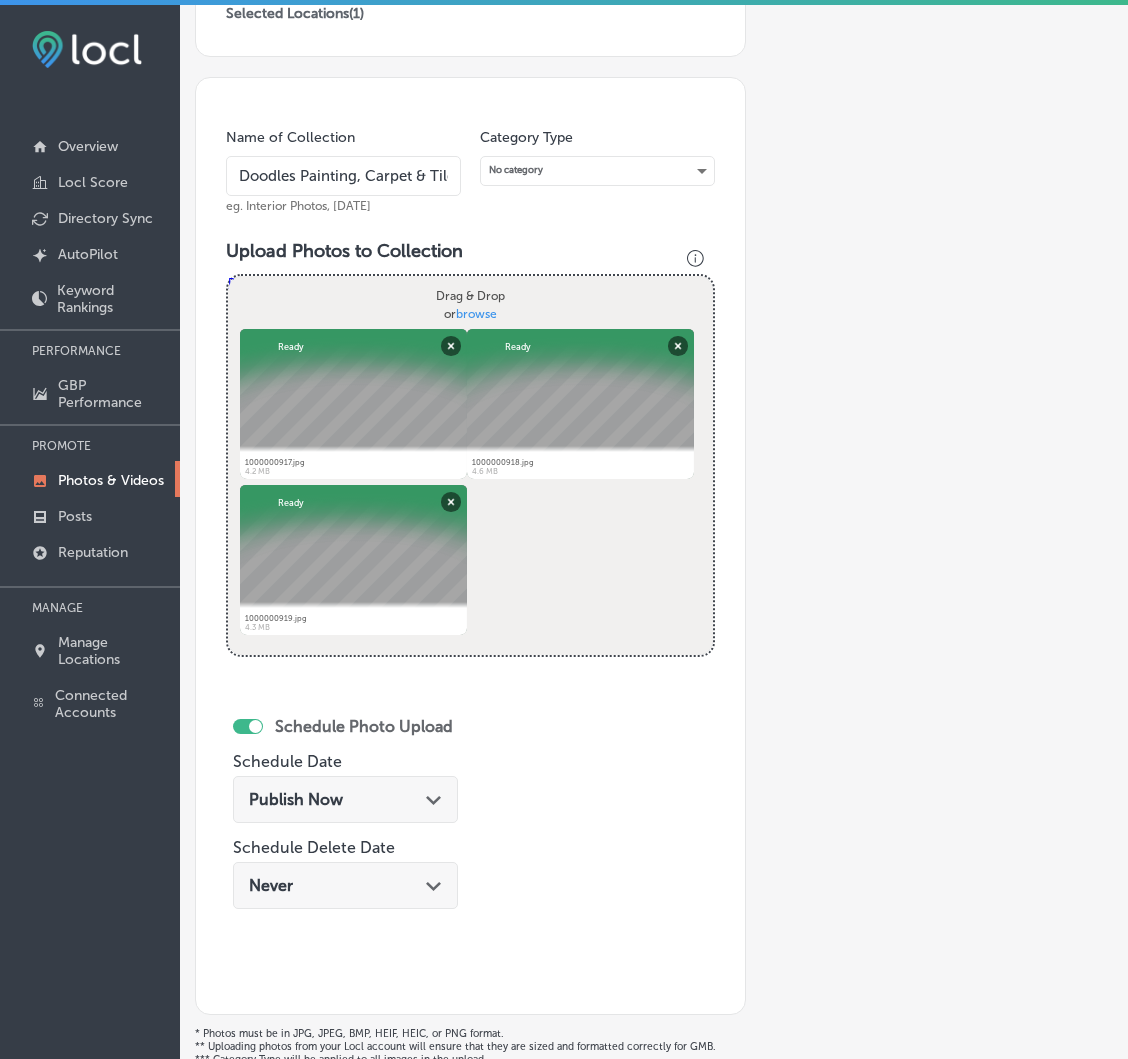 click on "Publish Now
Path
Created with Sketch." at bounding box center (345, 799) 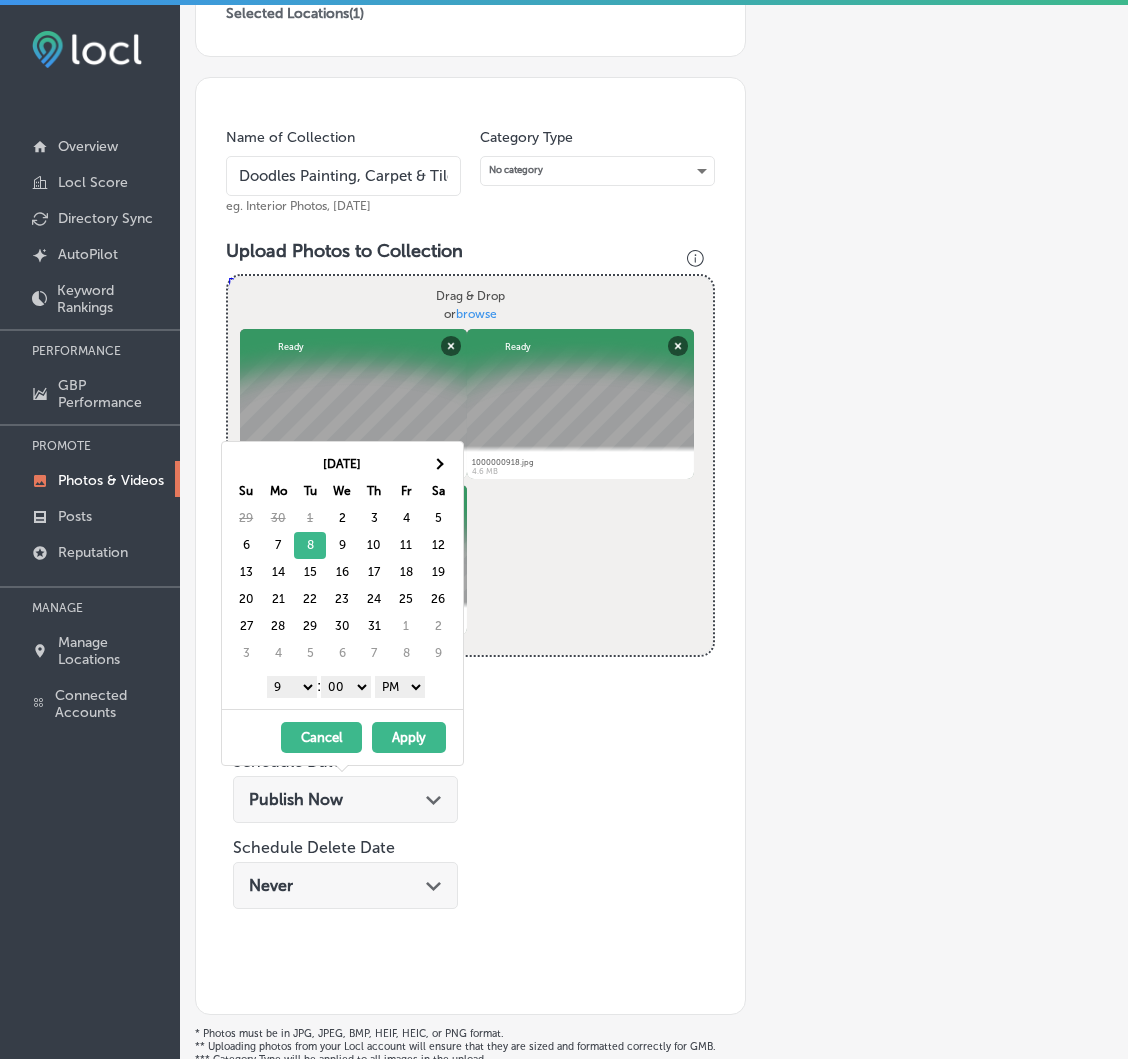 click on "Apply" at bounding box center [409, 737] 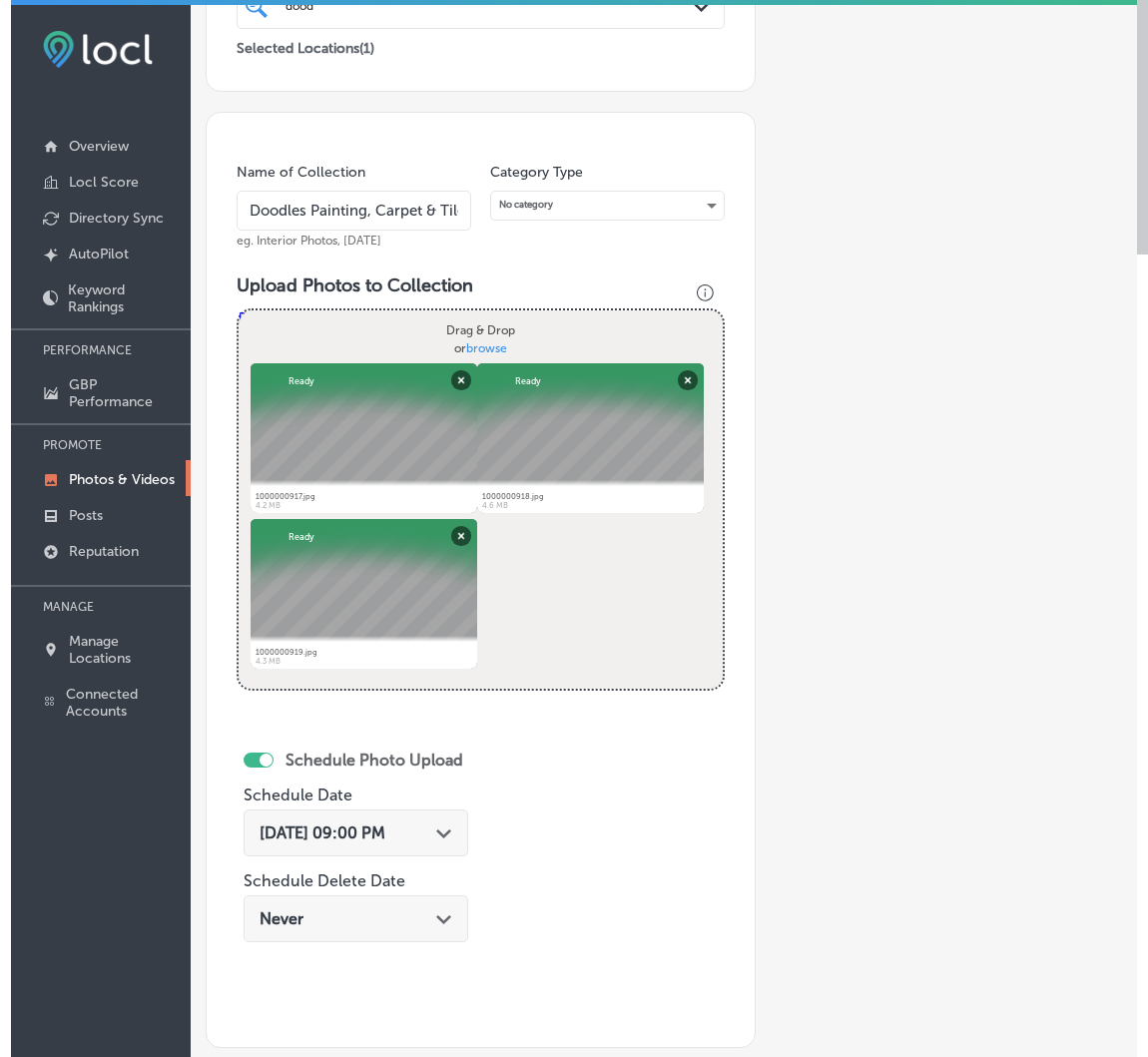 scroll, scrollTop: 633, scrollLeft: 0, axis: vertical 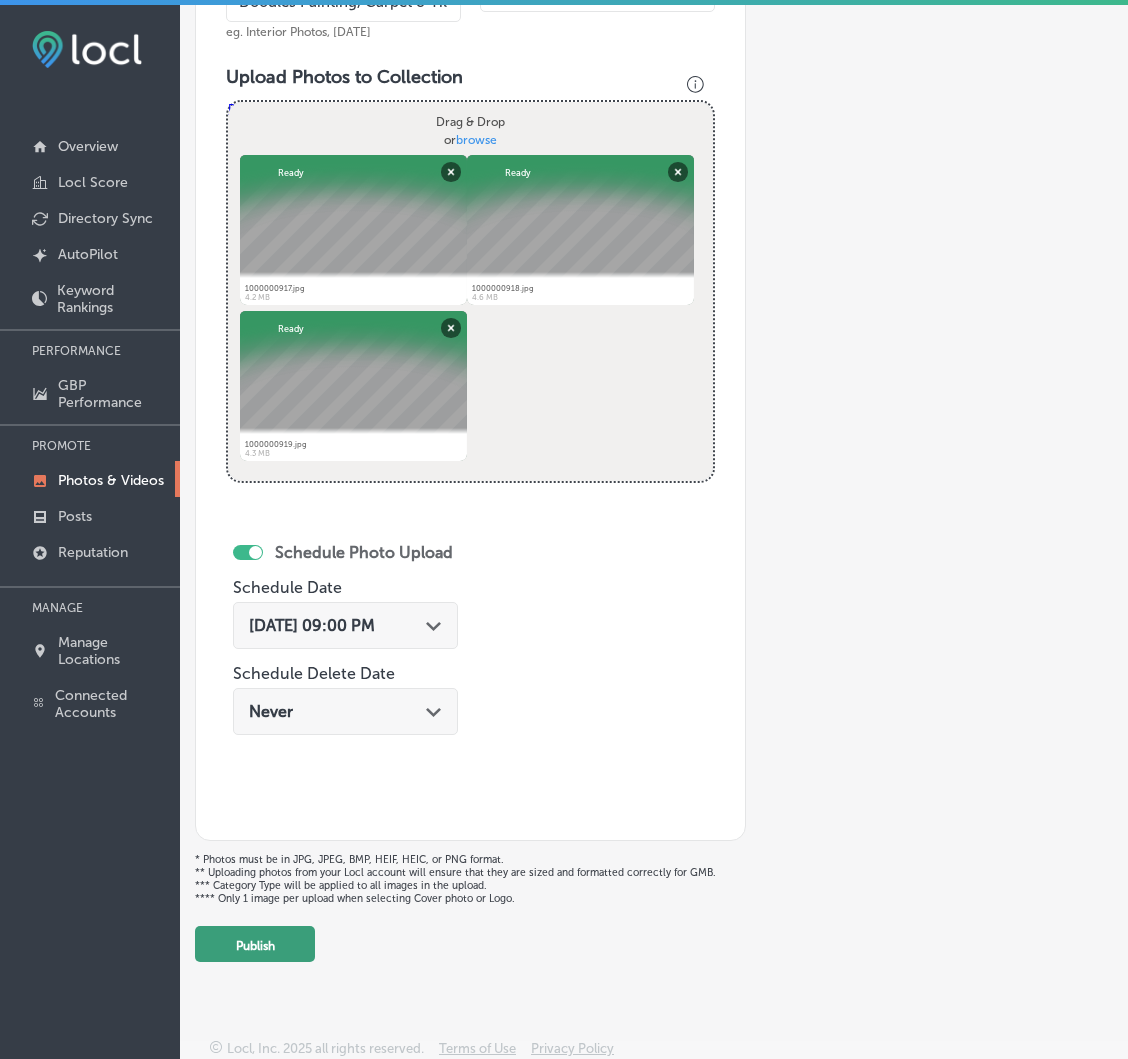click on "Publish" at bounding box center [255, 944] 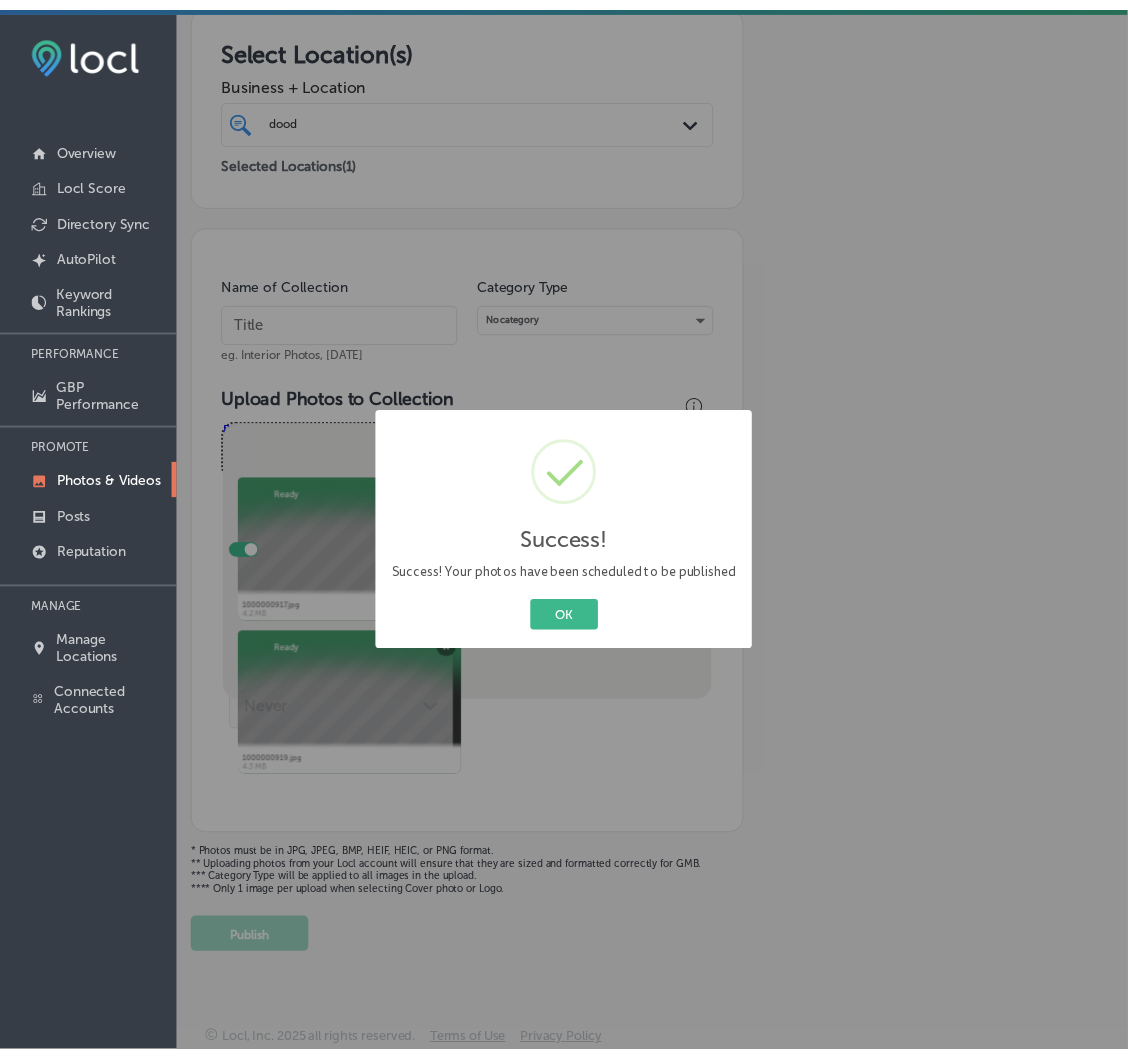 scroll, scrollTop: 312, scrollLeft: 0, axis: vertical 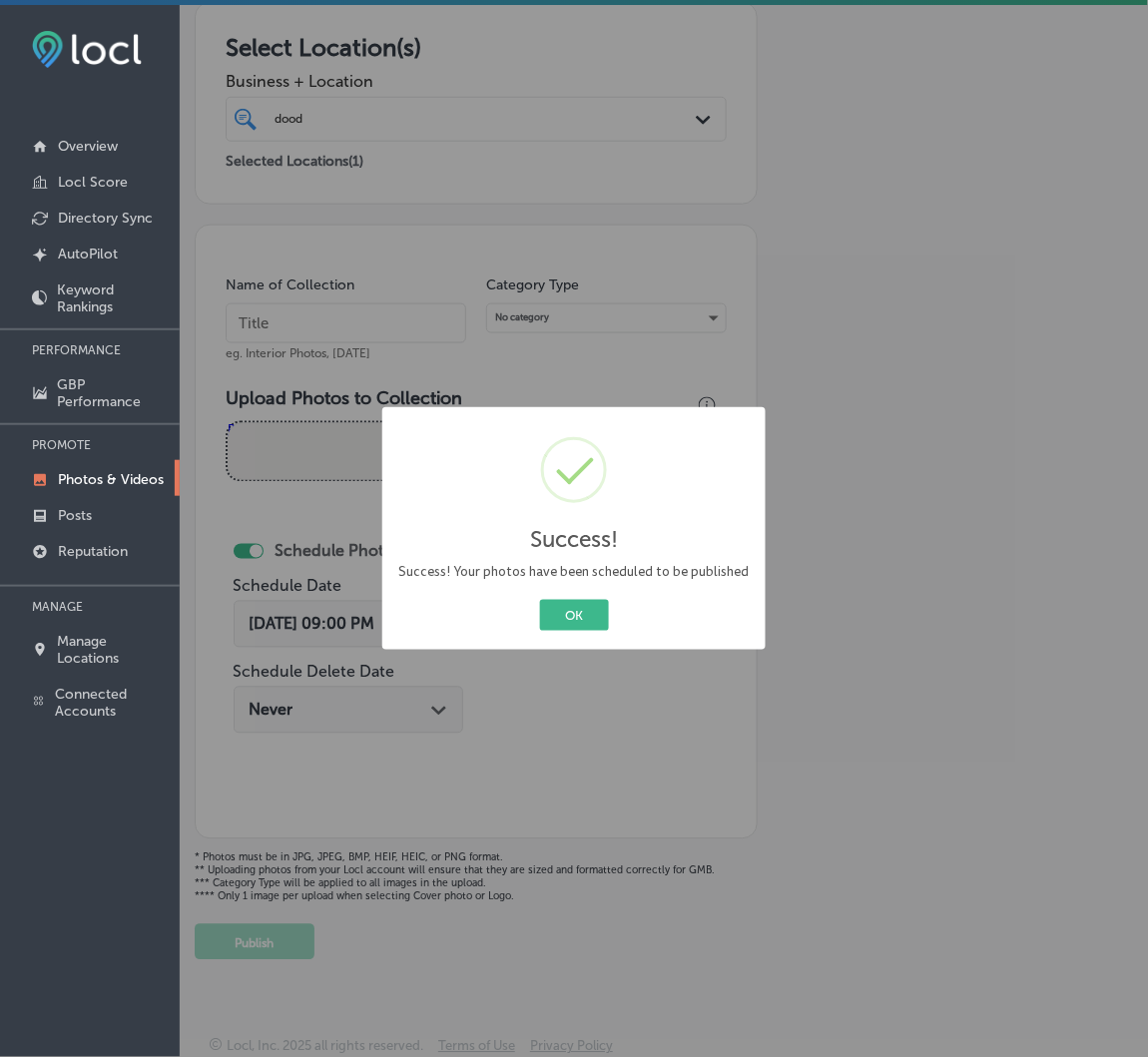 click on "Success! × Success! Your photos have been scheduled to be published OK Cancel" at bounding box center [574, 528] 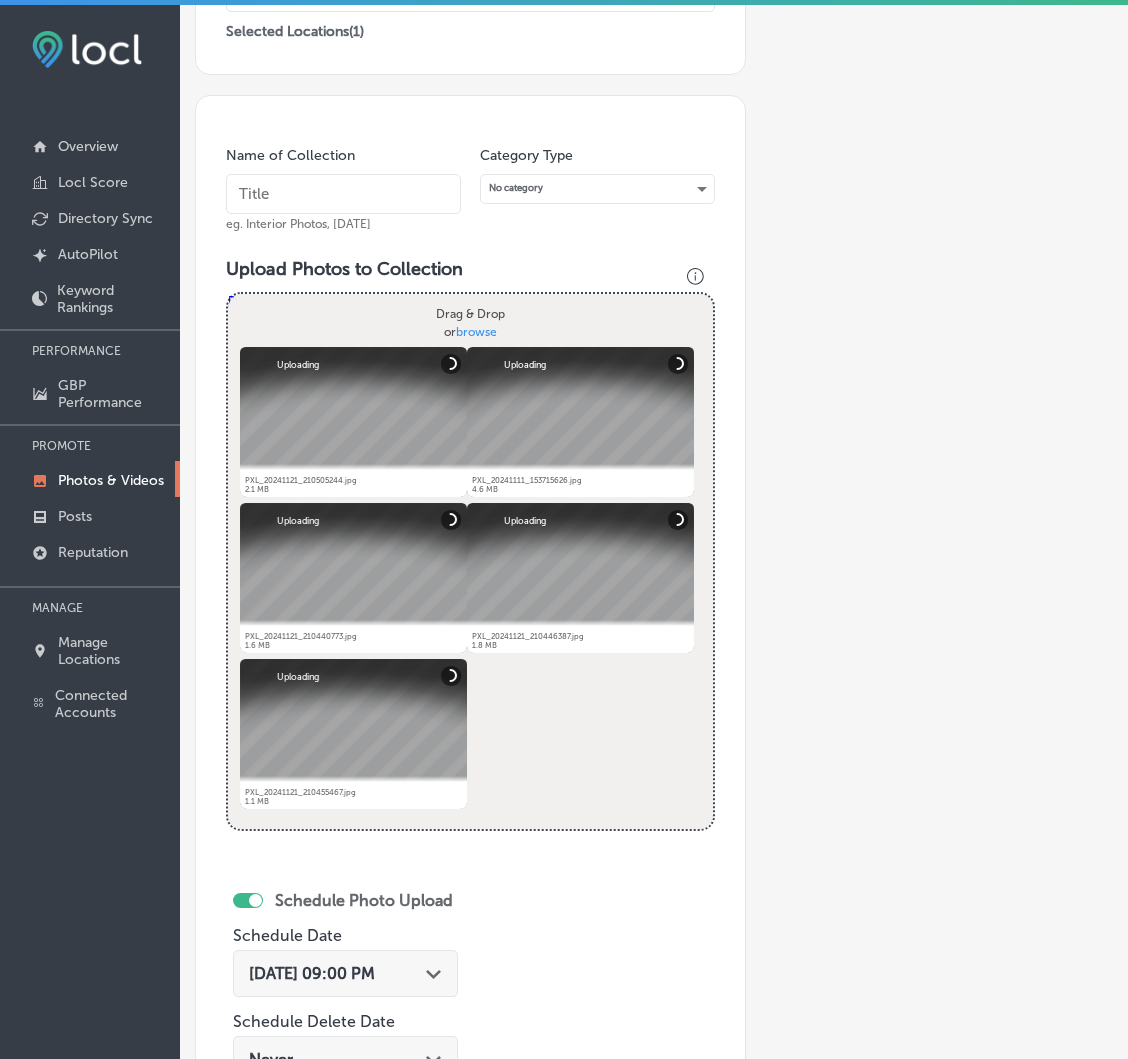scroll, scrollTop: 385, scrollLeft: 0, axis: vertical 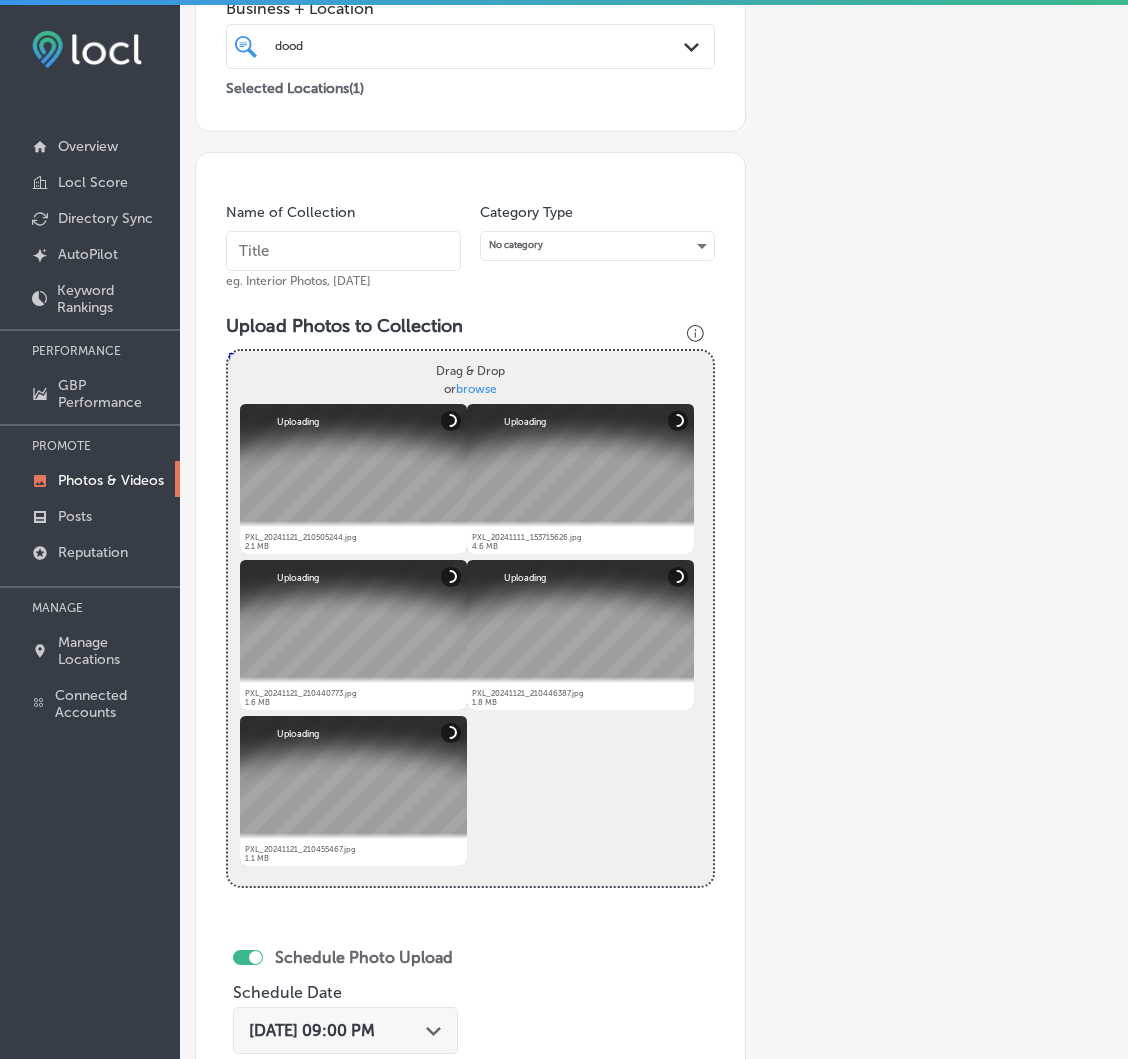 click at bounding box center [343, 251] 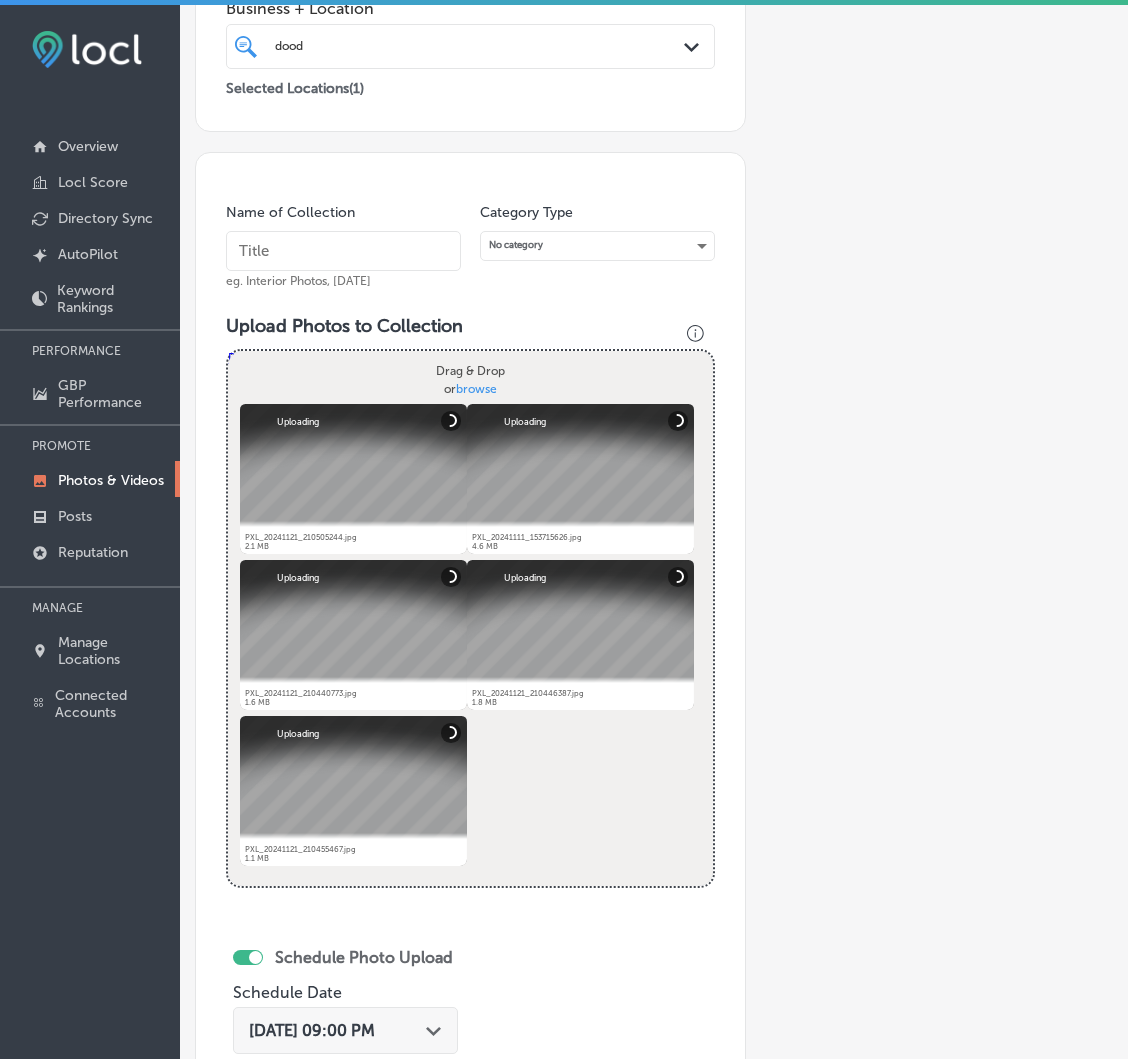type on "Doodles Painting, Carpet & Tile Cleaning" 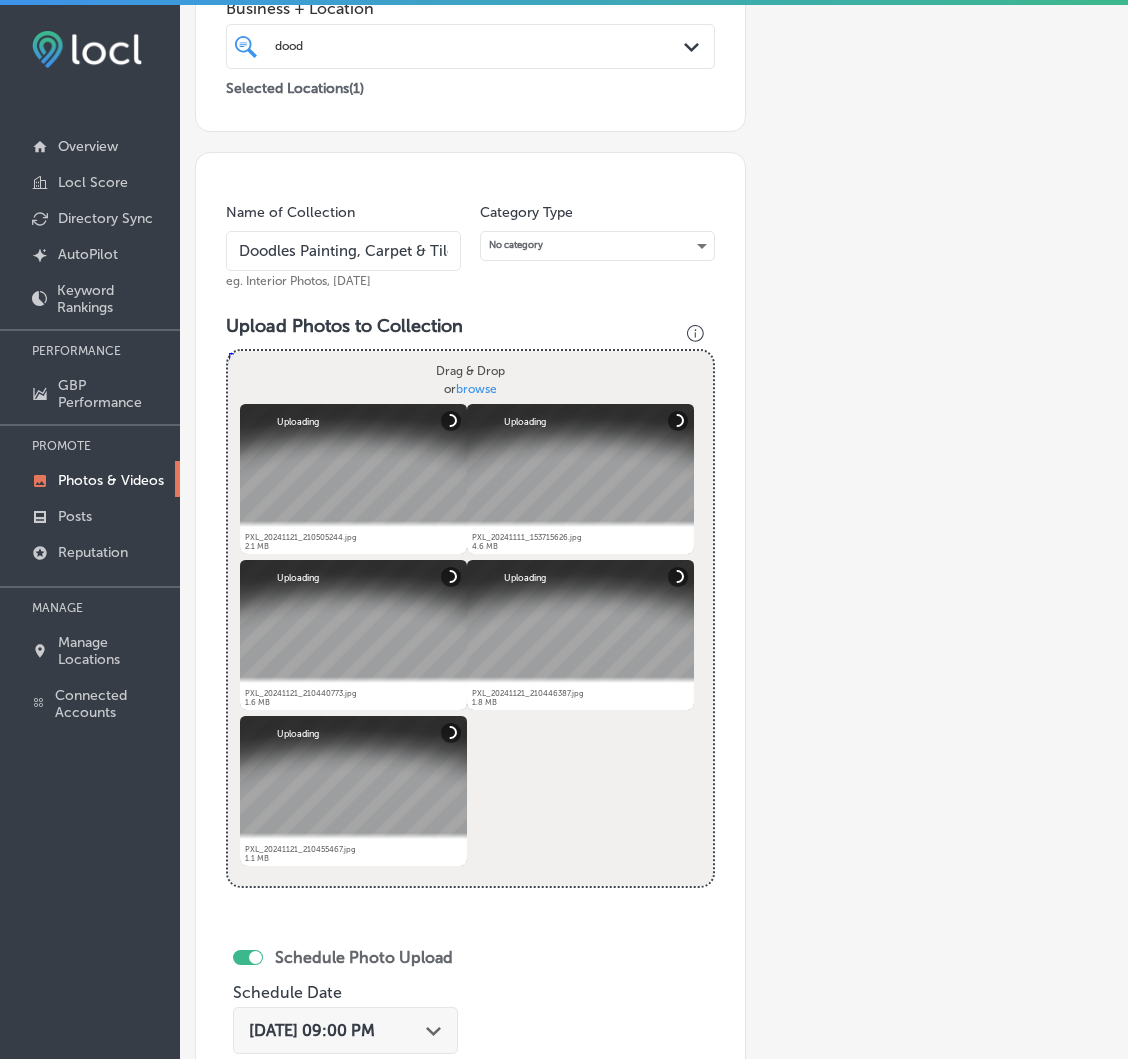 scroll, scrollTop: 790, scrollLeft: 0, axis: vertical 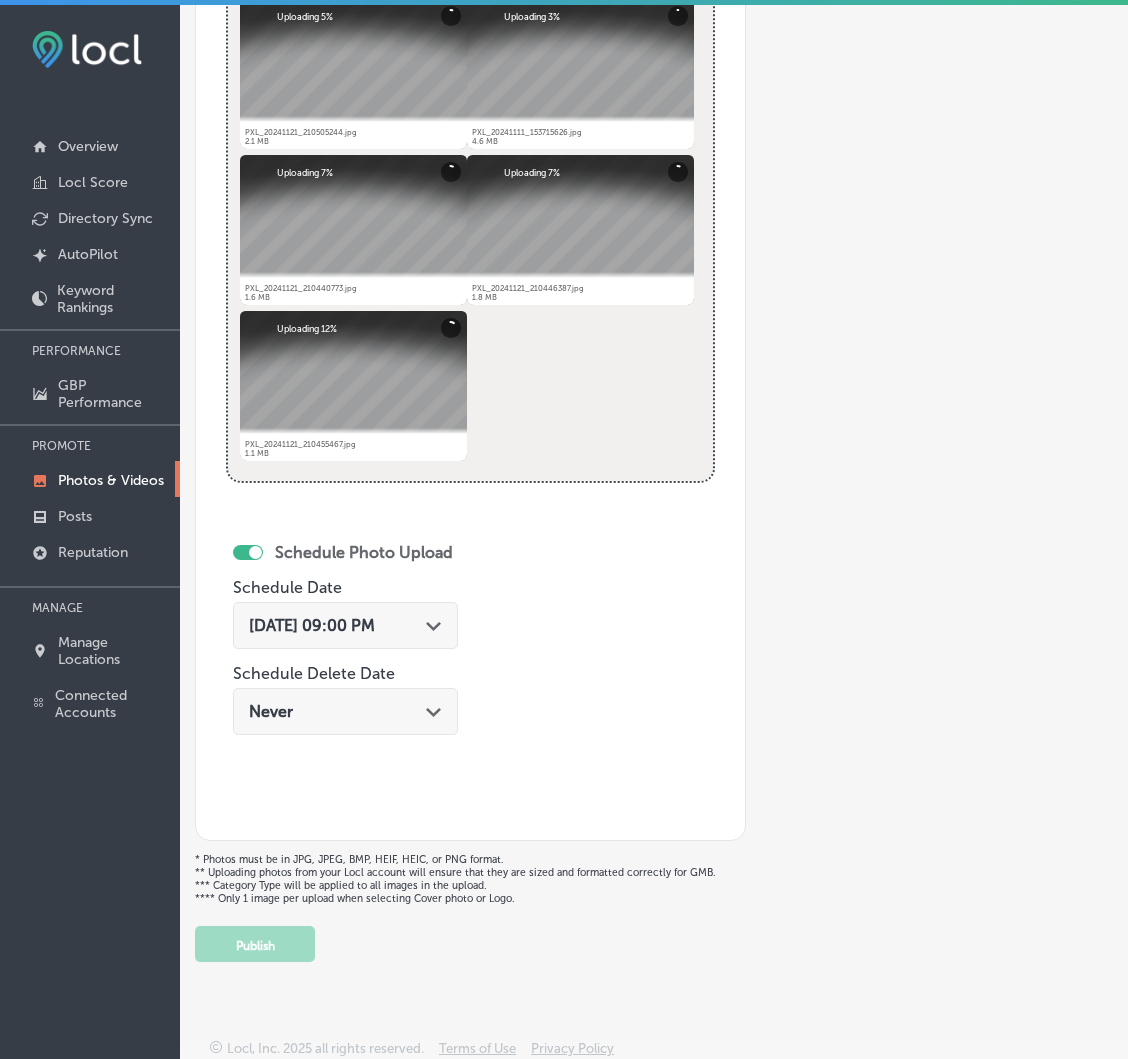 click on "[DATE] 09:00 PM" at bounding box center (312, 625) 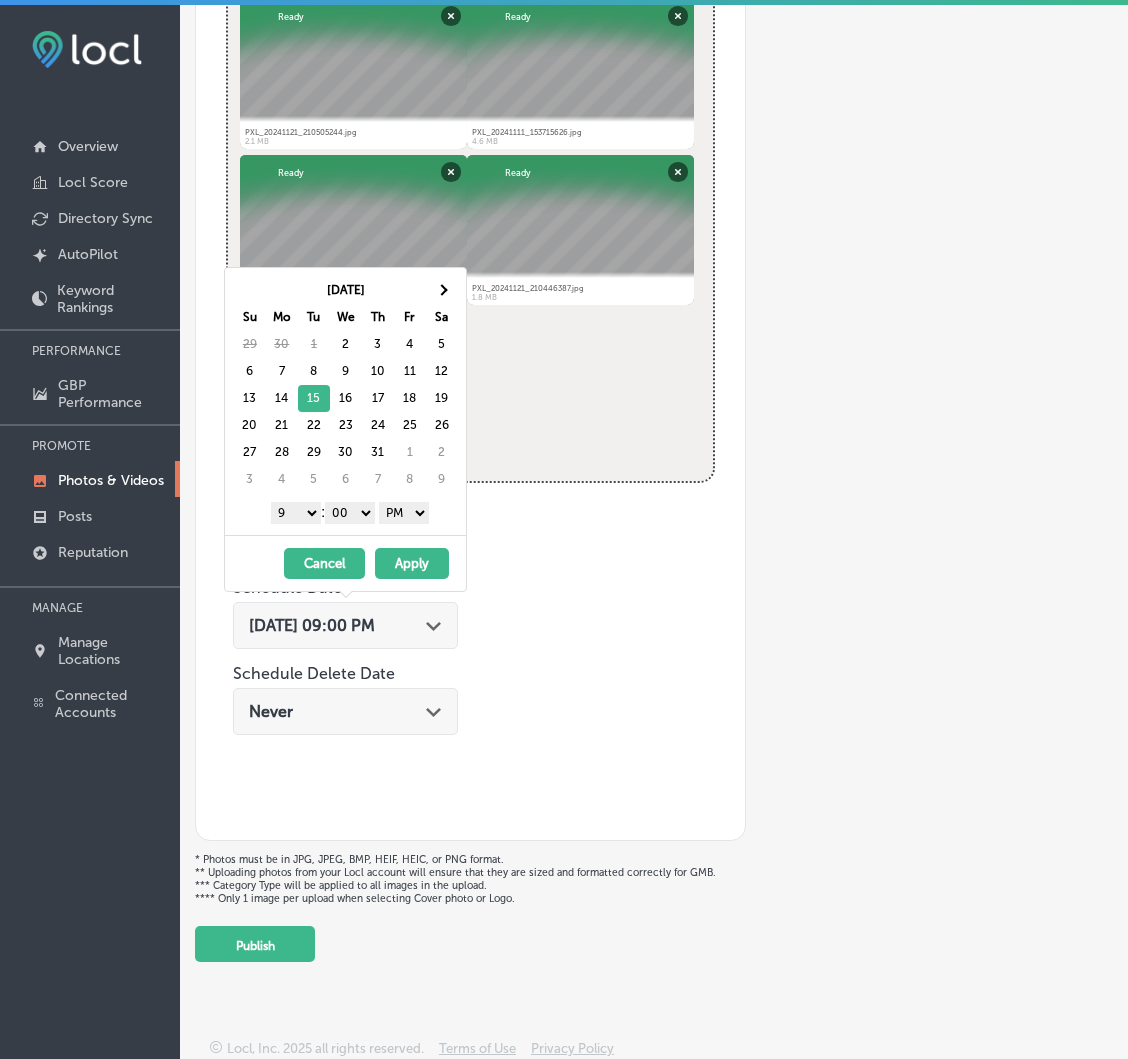 click on "Apply" at bounding box center (412, 563) 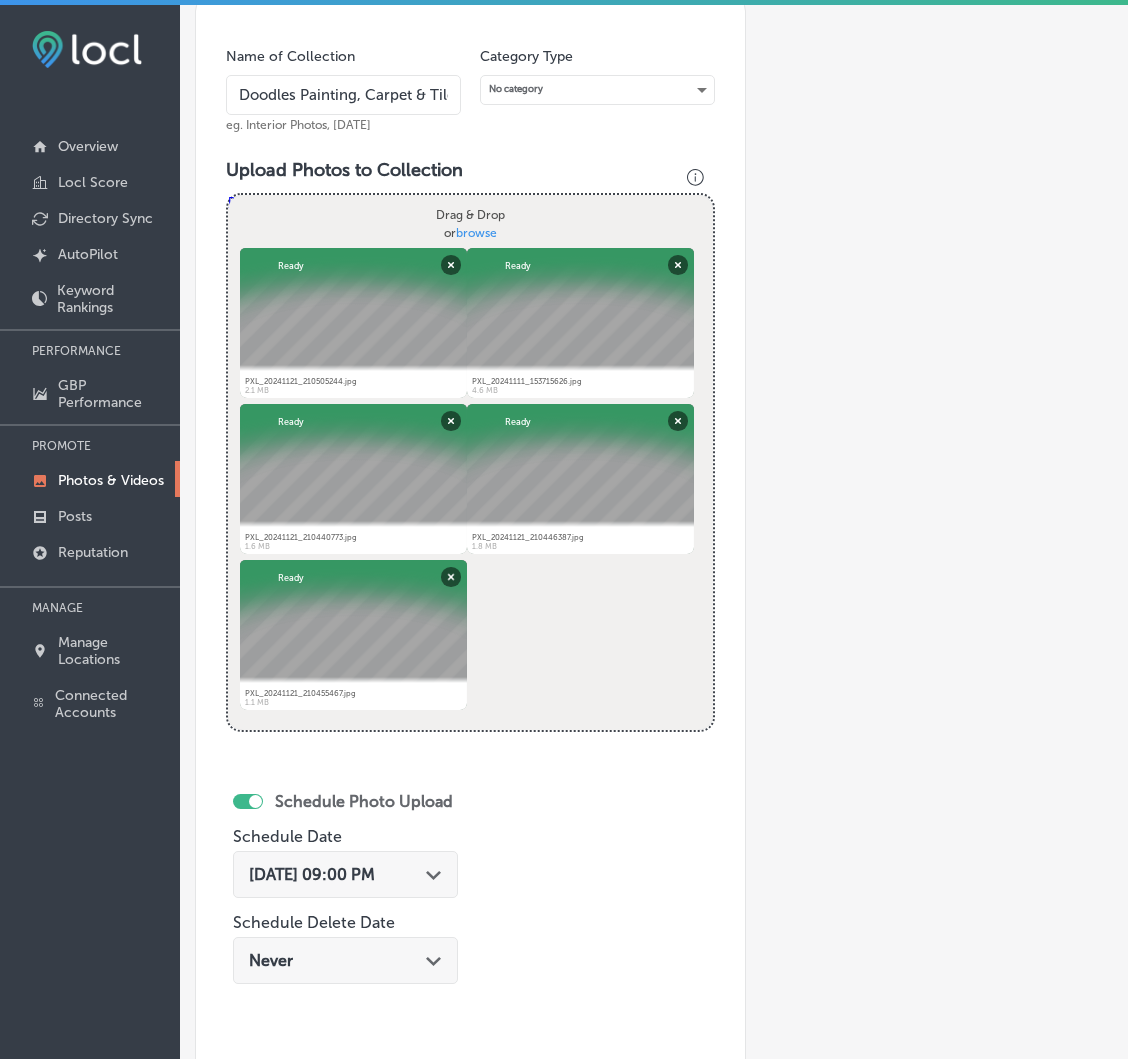 scroll, scrollTop: 790, scrollLeft: 0, axis: vertical 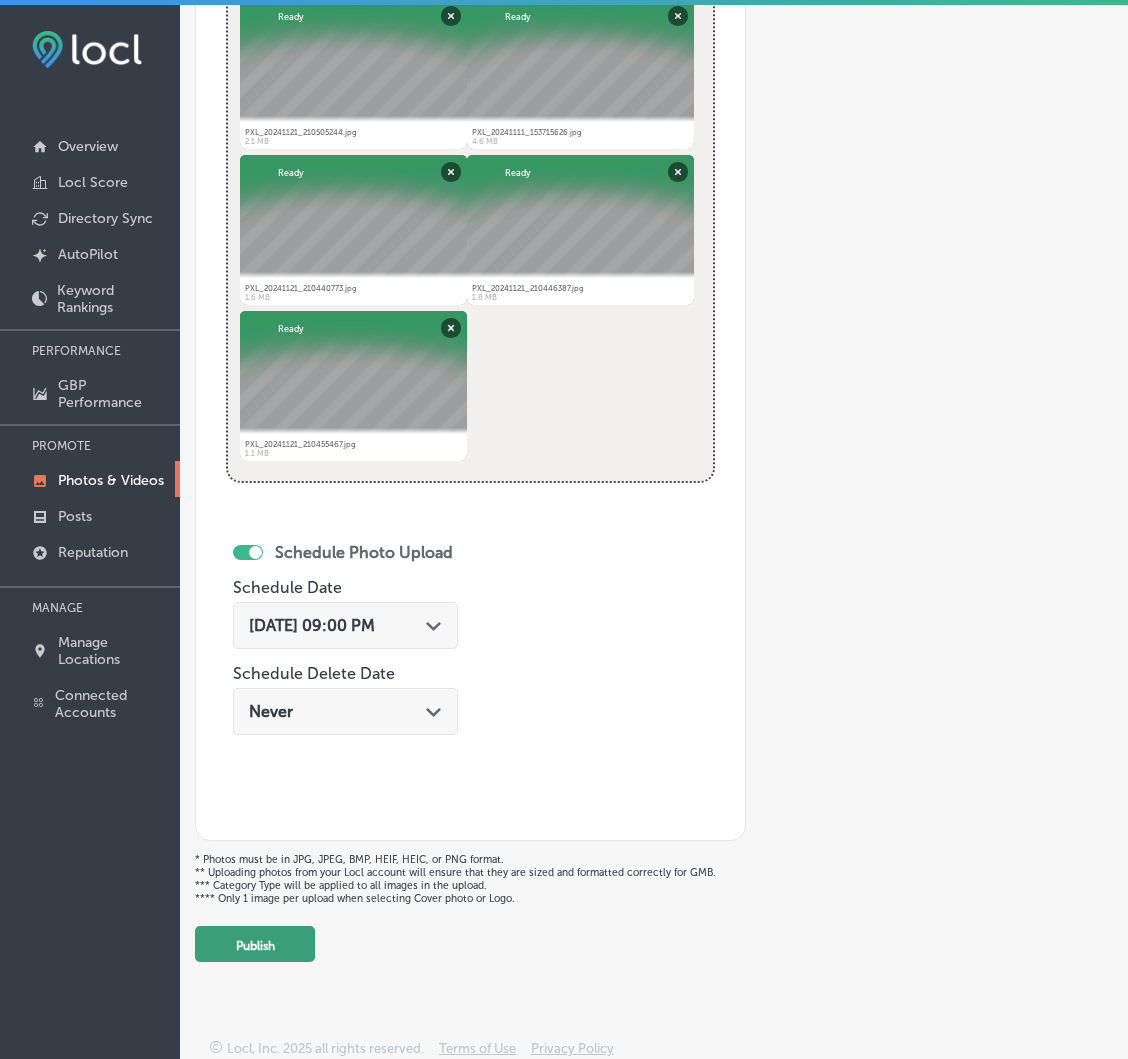click on "Publish" at bounding box center (255, 944) 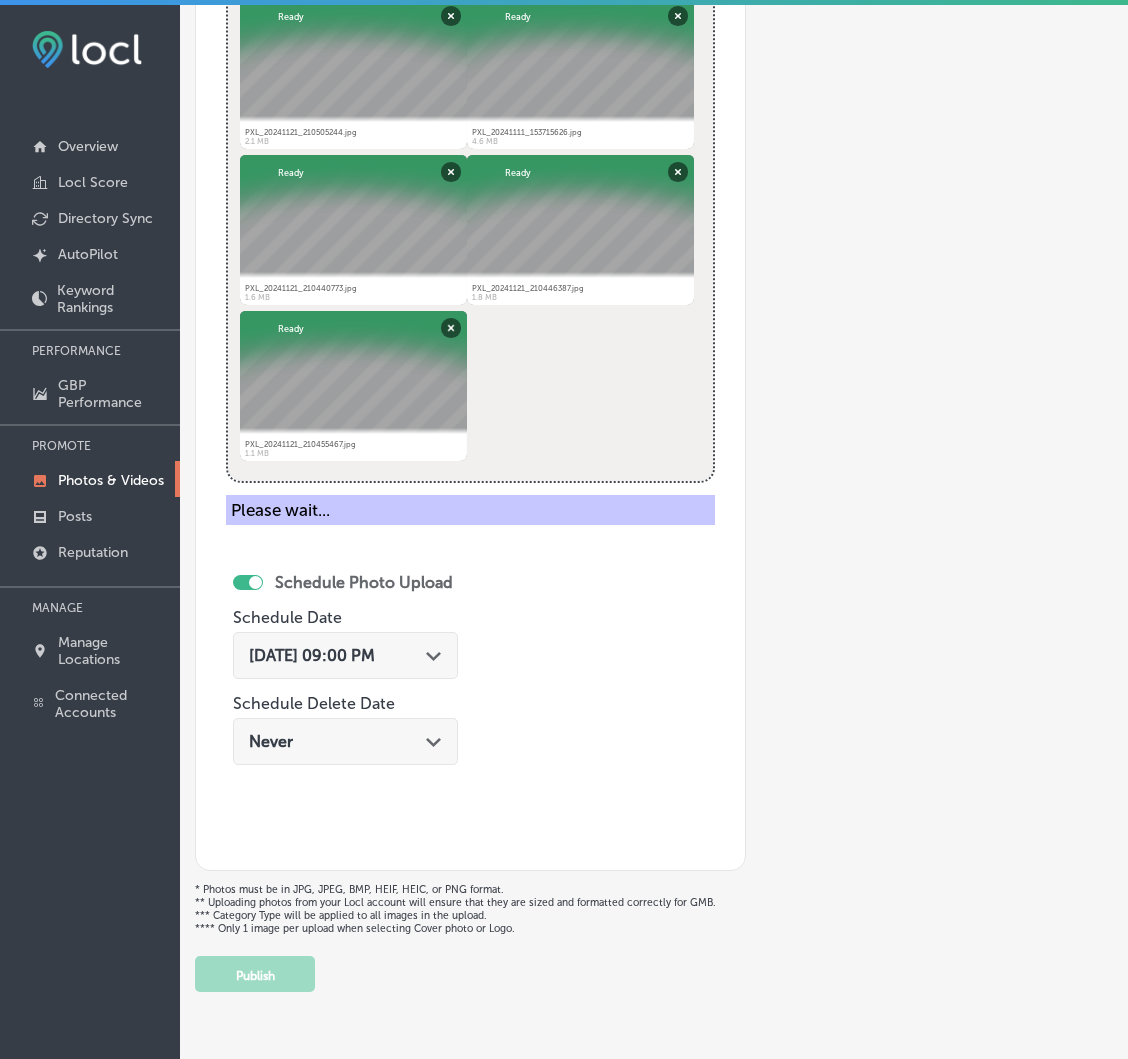 scroll, scrollTop: 312, scrollLeft: 0, axis: vertical 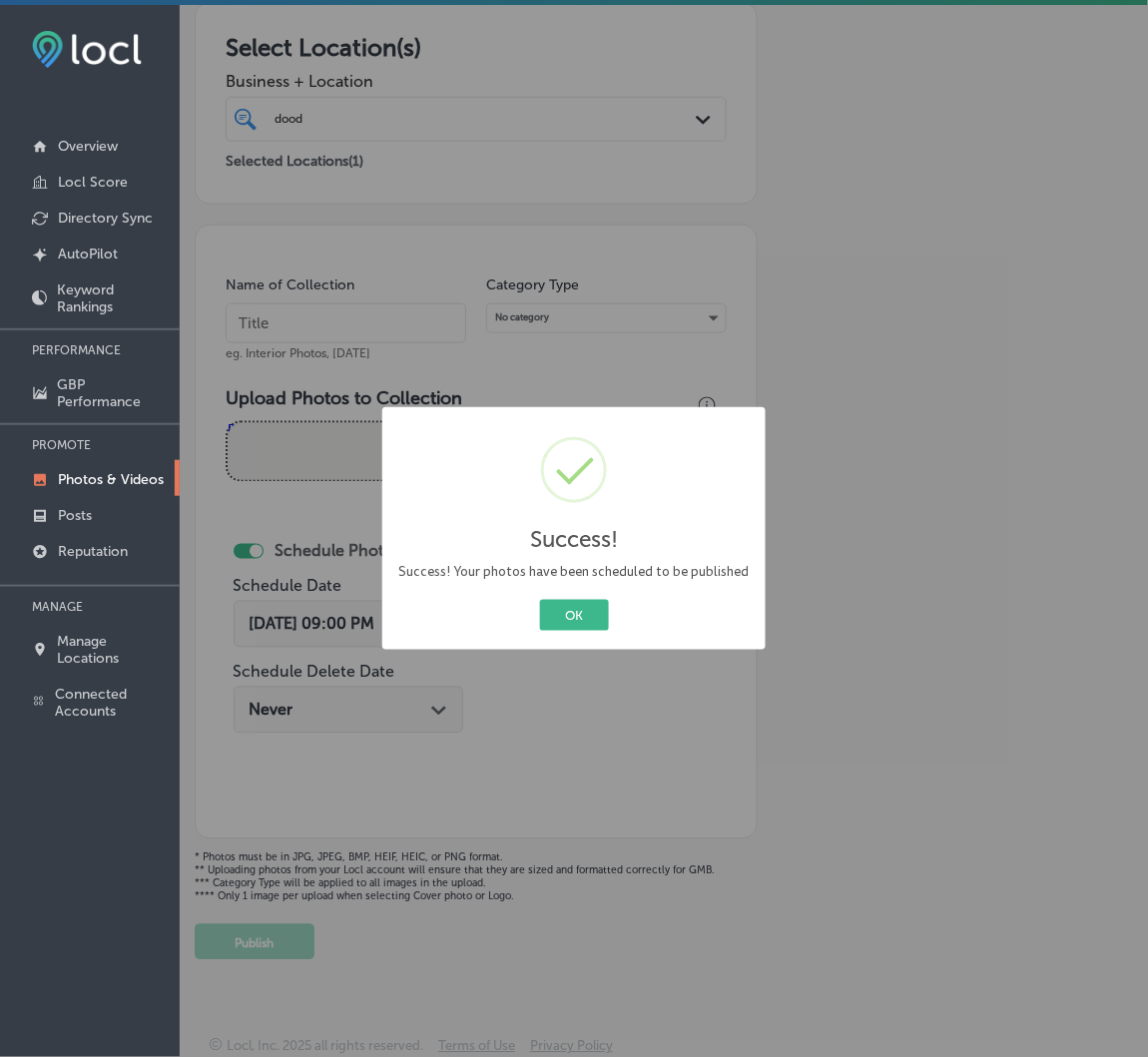 drag, startPoint x: 903, startPoint y: 815, endPoint x: 560, endPoint y: 816, distance: 343.00146 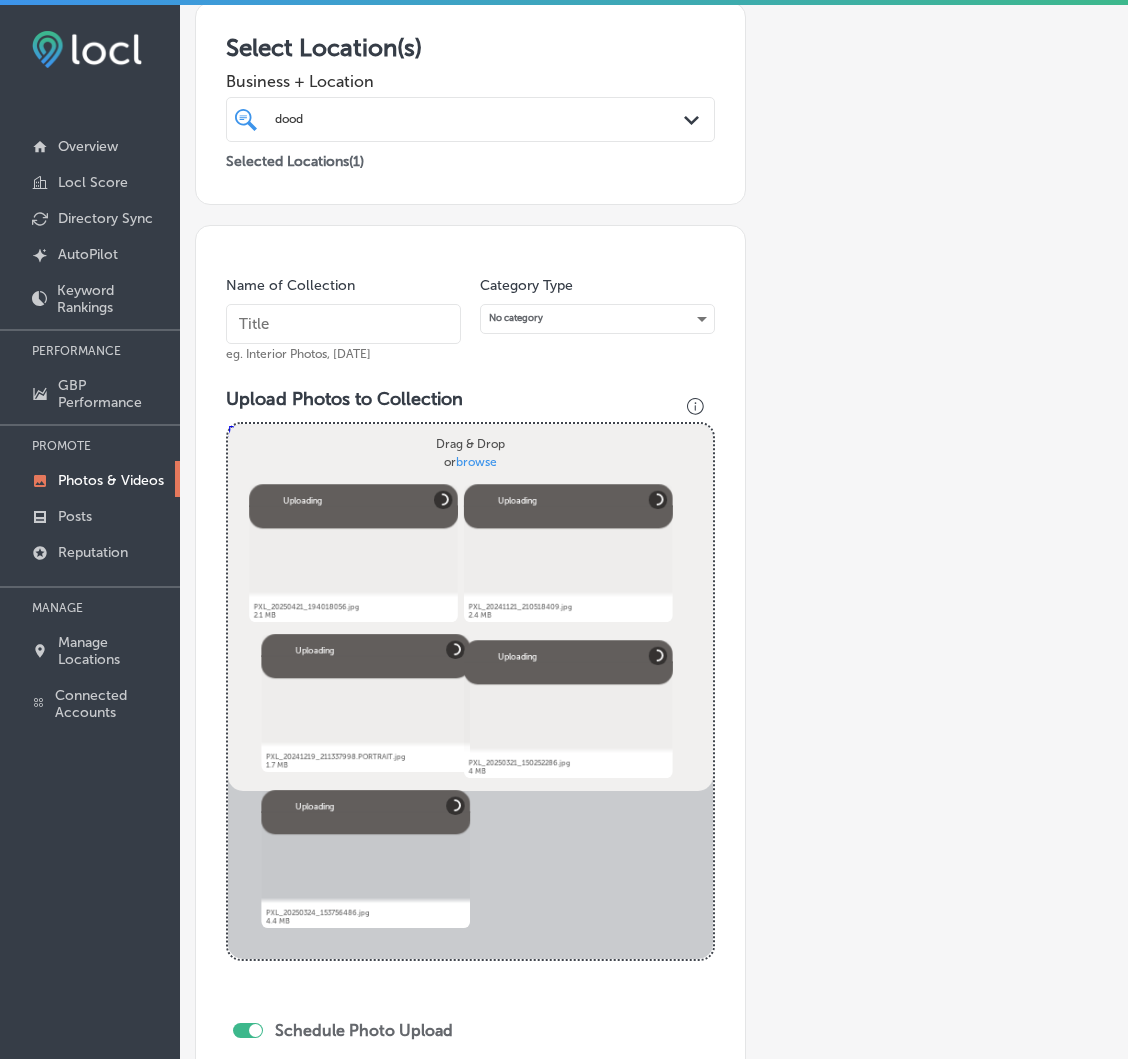 click at bounding box center (343, 324) 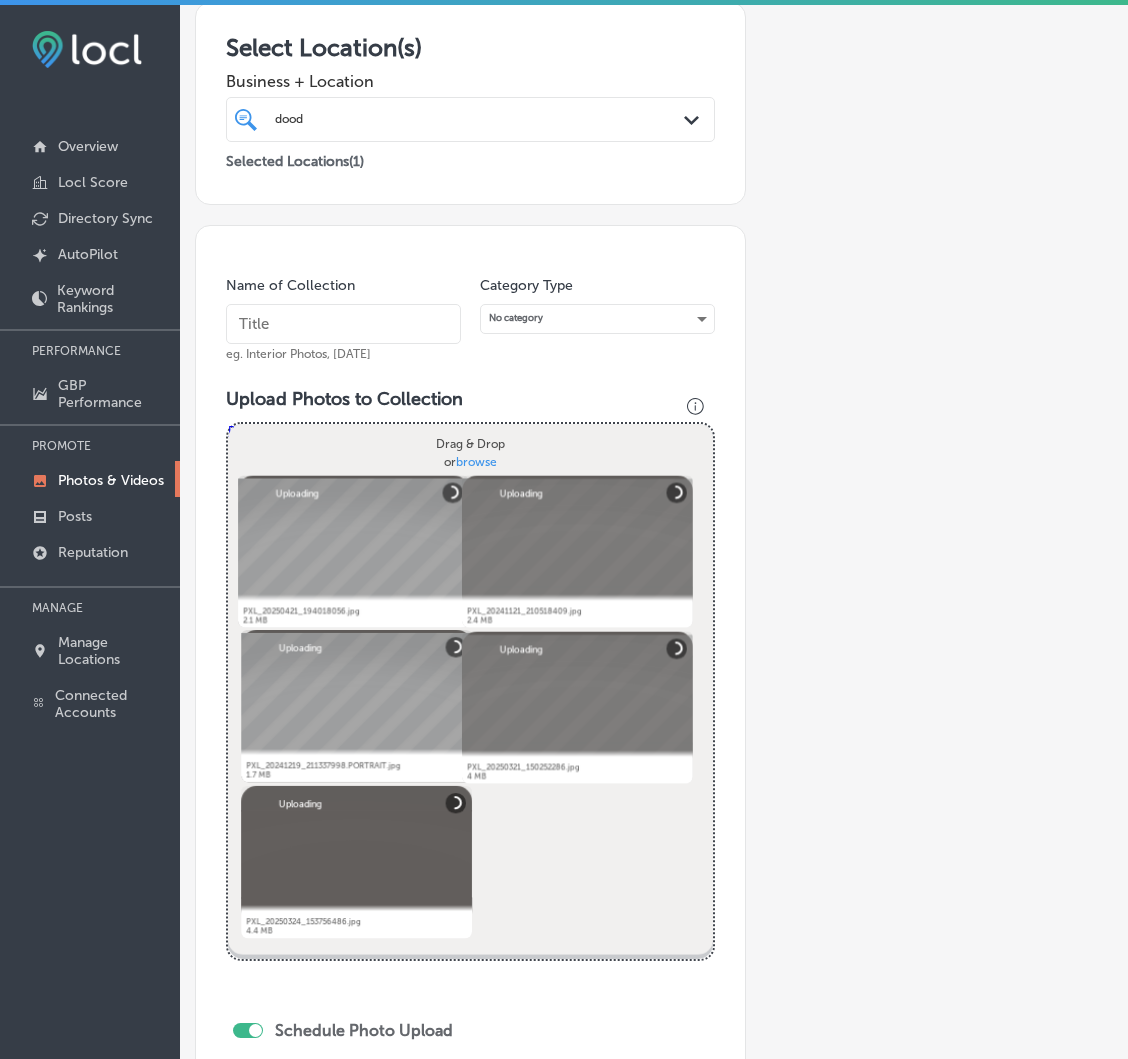 type on "Doodles Painting, Carpet & Tile Cleaning" 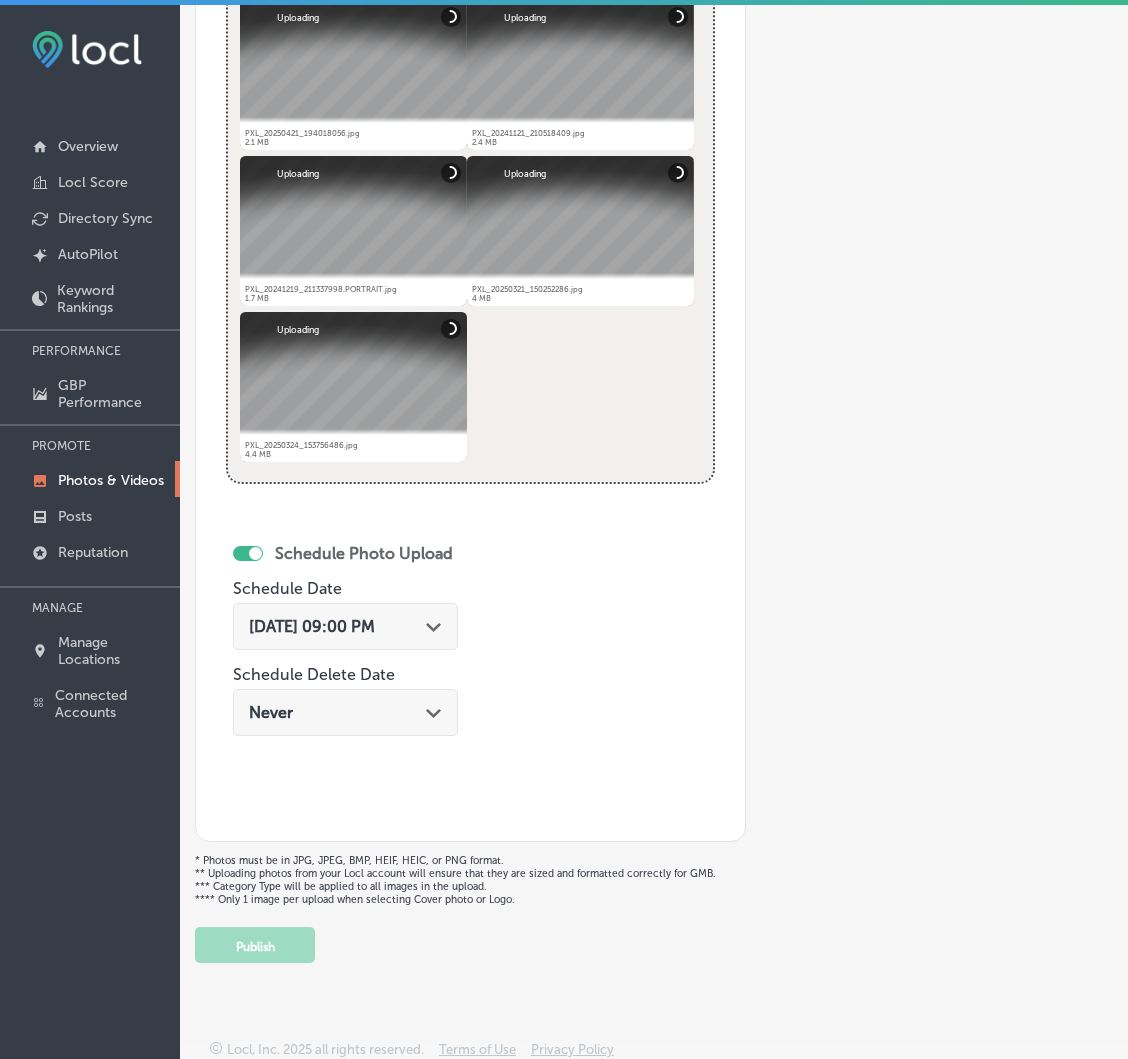 scroll, scrollTop: 790, scrollLeft: 0, axis: vertical 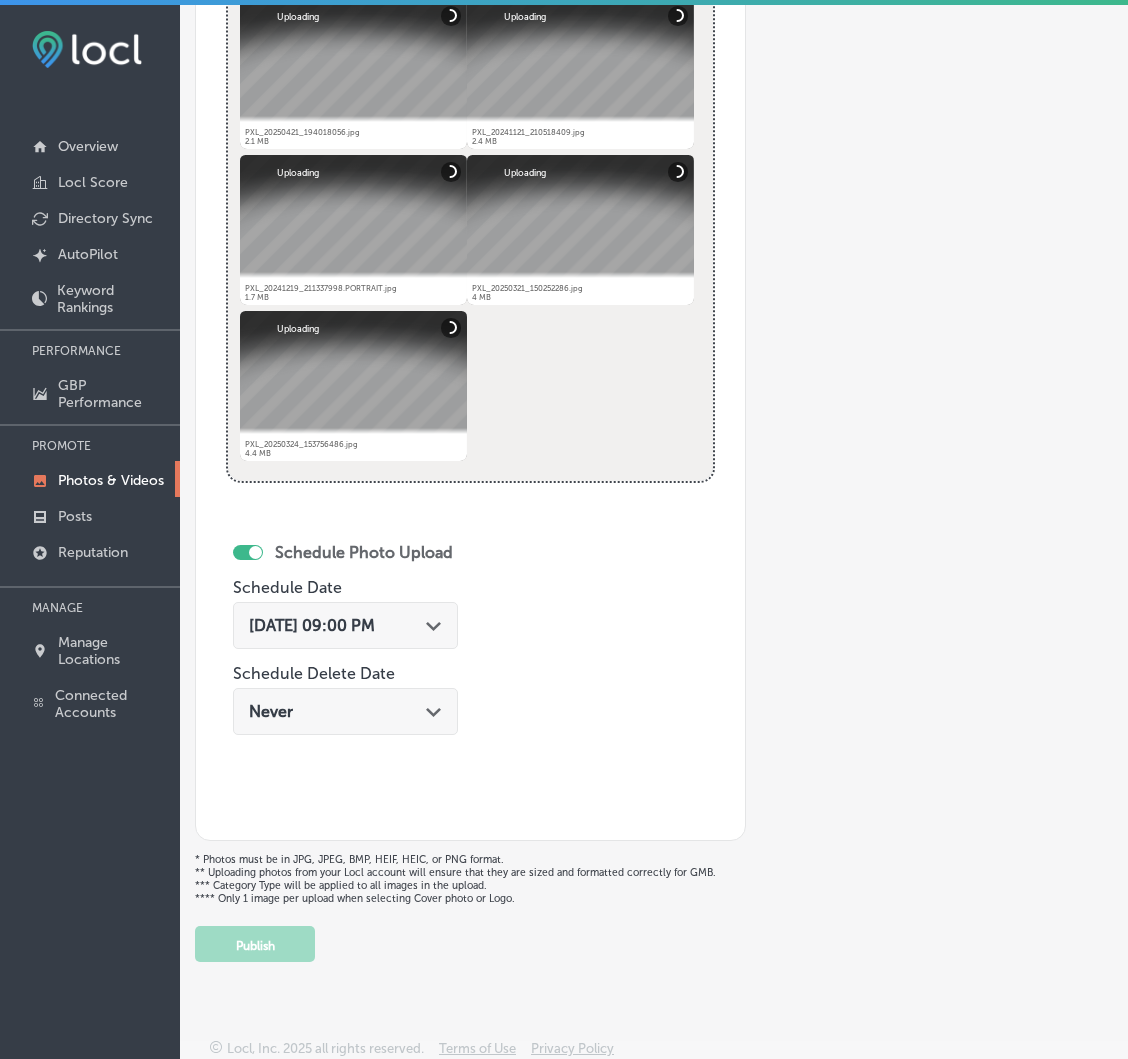 click on "[DATE] 09:00 PM
Path
Created with Sketch." at bounding box center (345, 625) 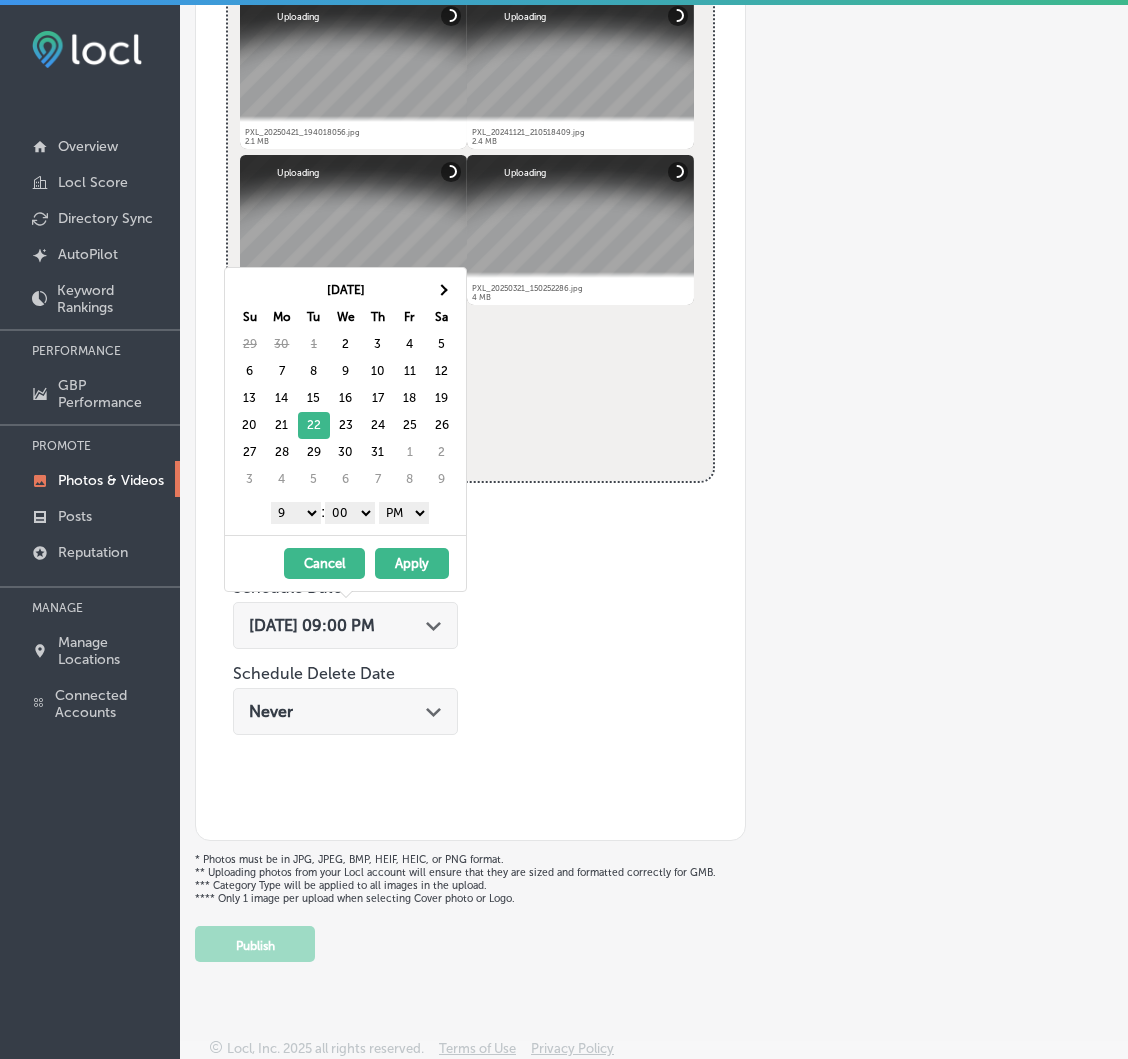 click on "1 2 3 4 5 6 7 8 9 10 11 12" at bounding box center [296, 513] 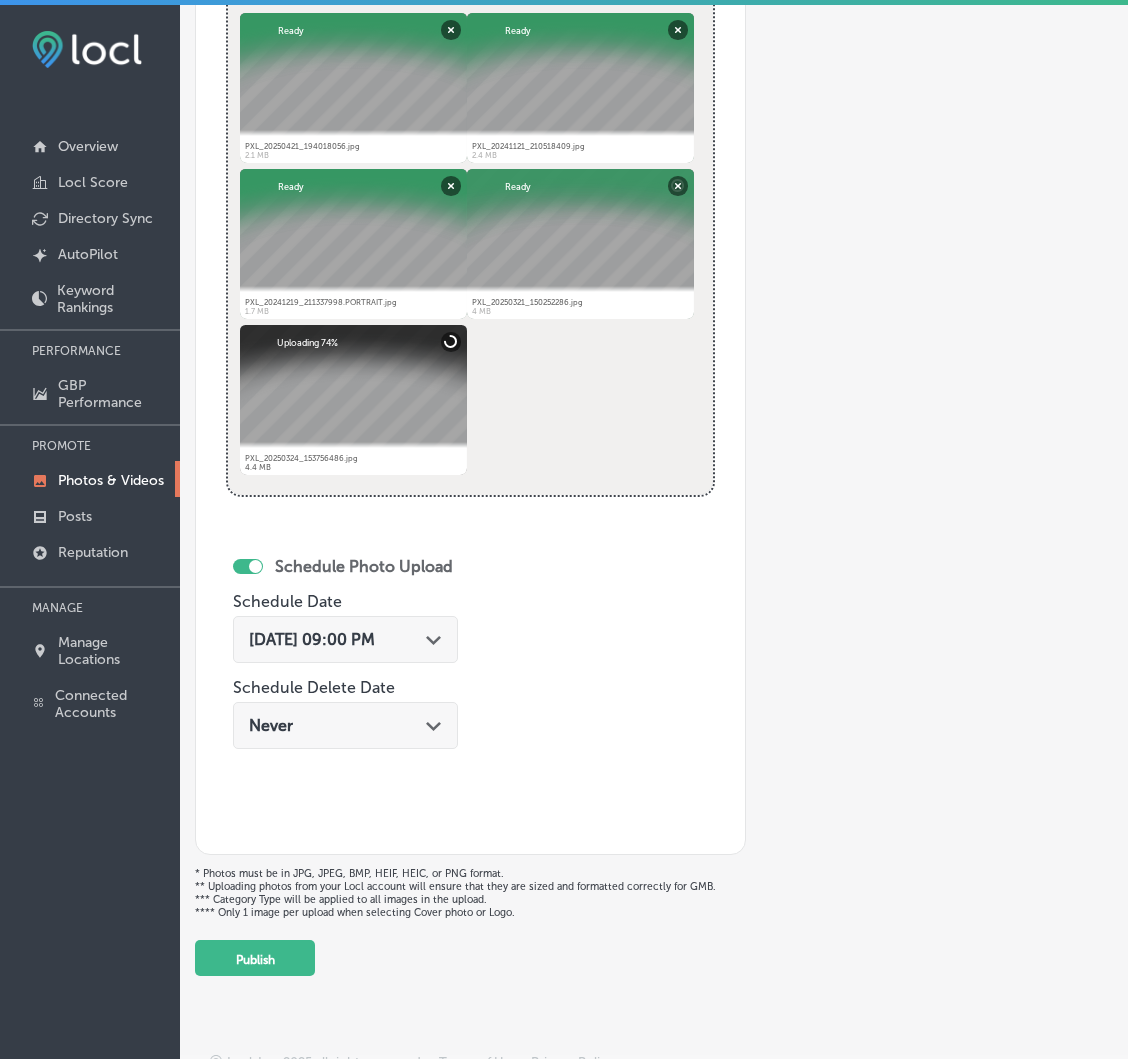 scroll, scrollTop: 790, scrollLeft: 0, axis: vertical 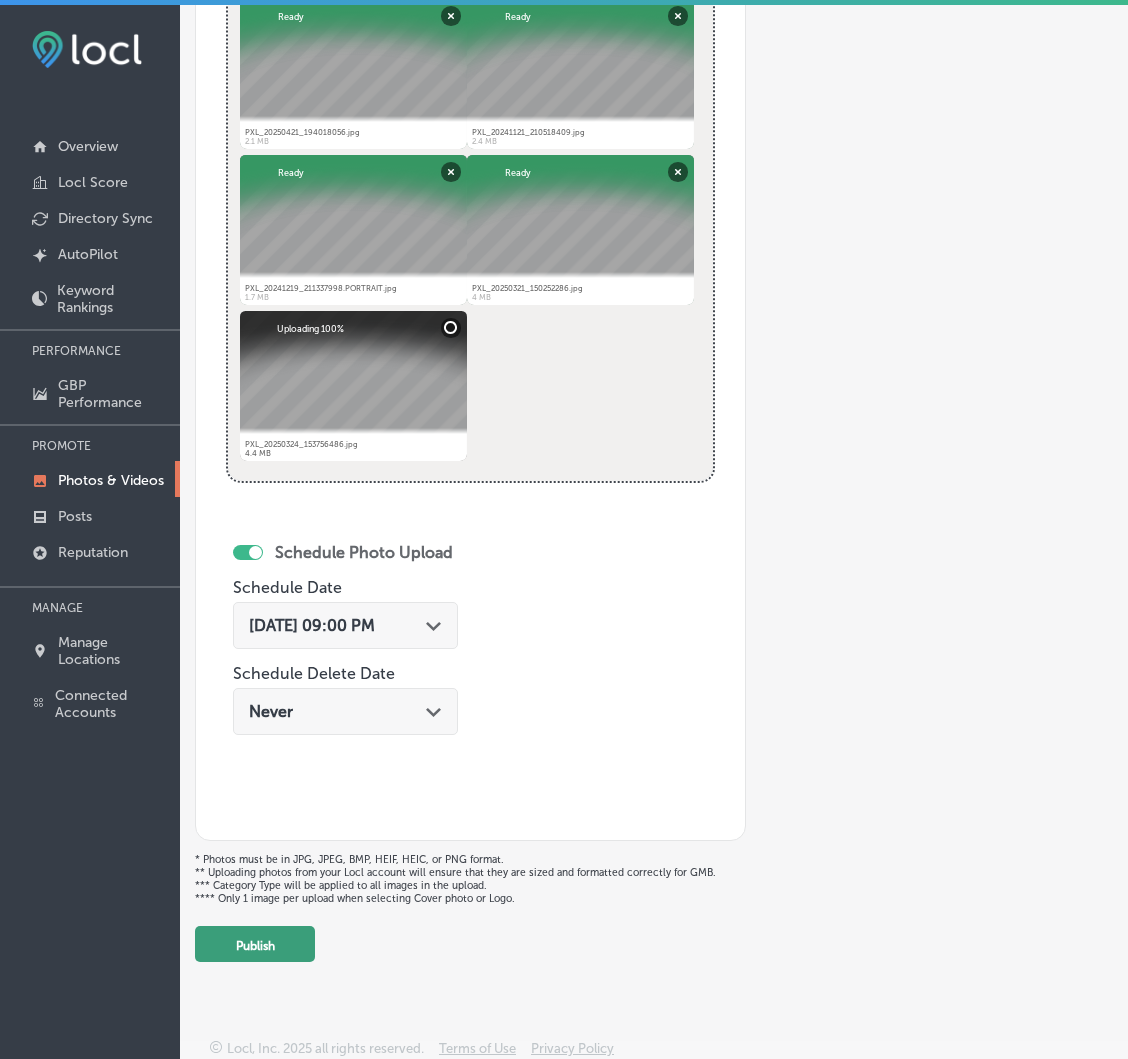 click on "Publish" at bounding box center [255, 944] 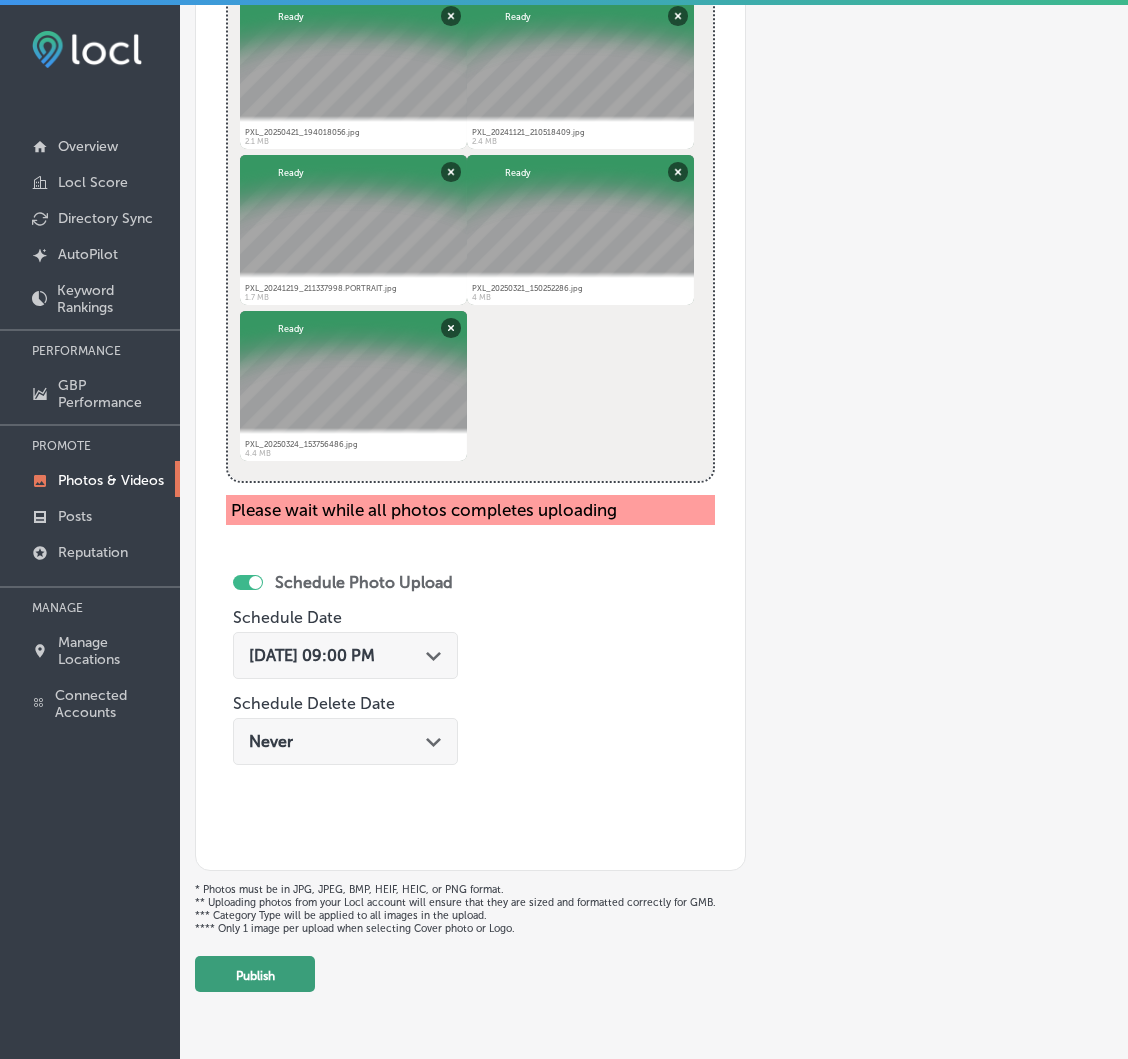 click on "Publish" at bounding box center (255, 974) 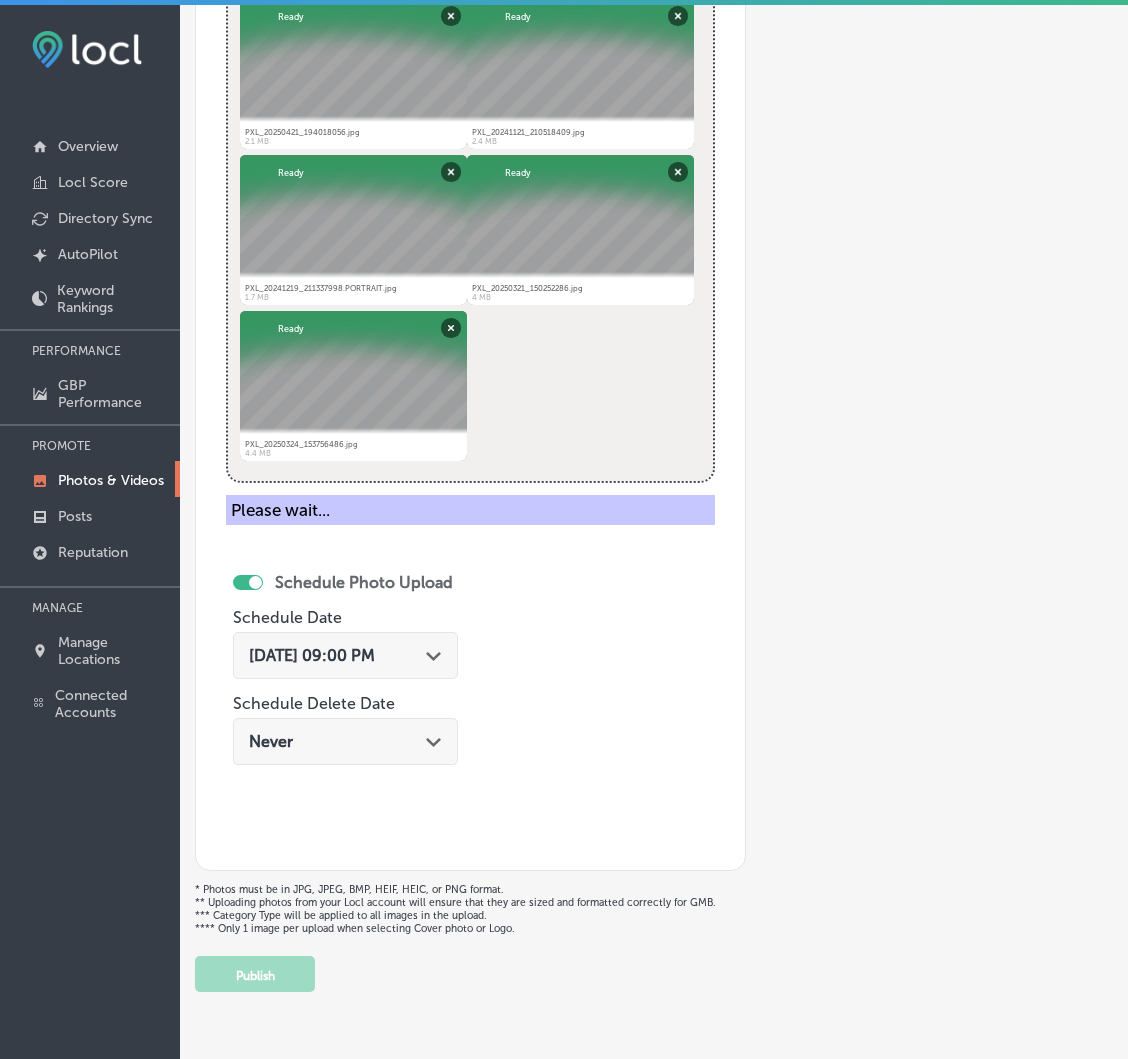 scroll, scrollTop: 312, scrollLeft: 0, axis: vertical 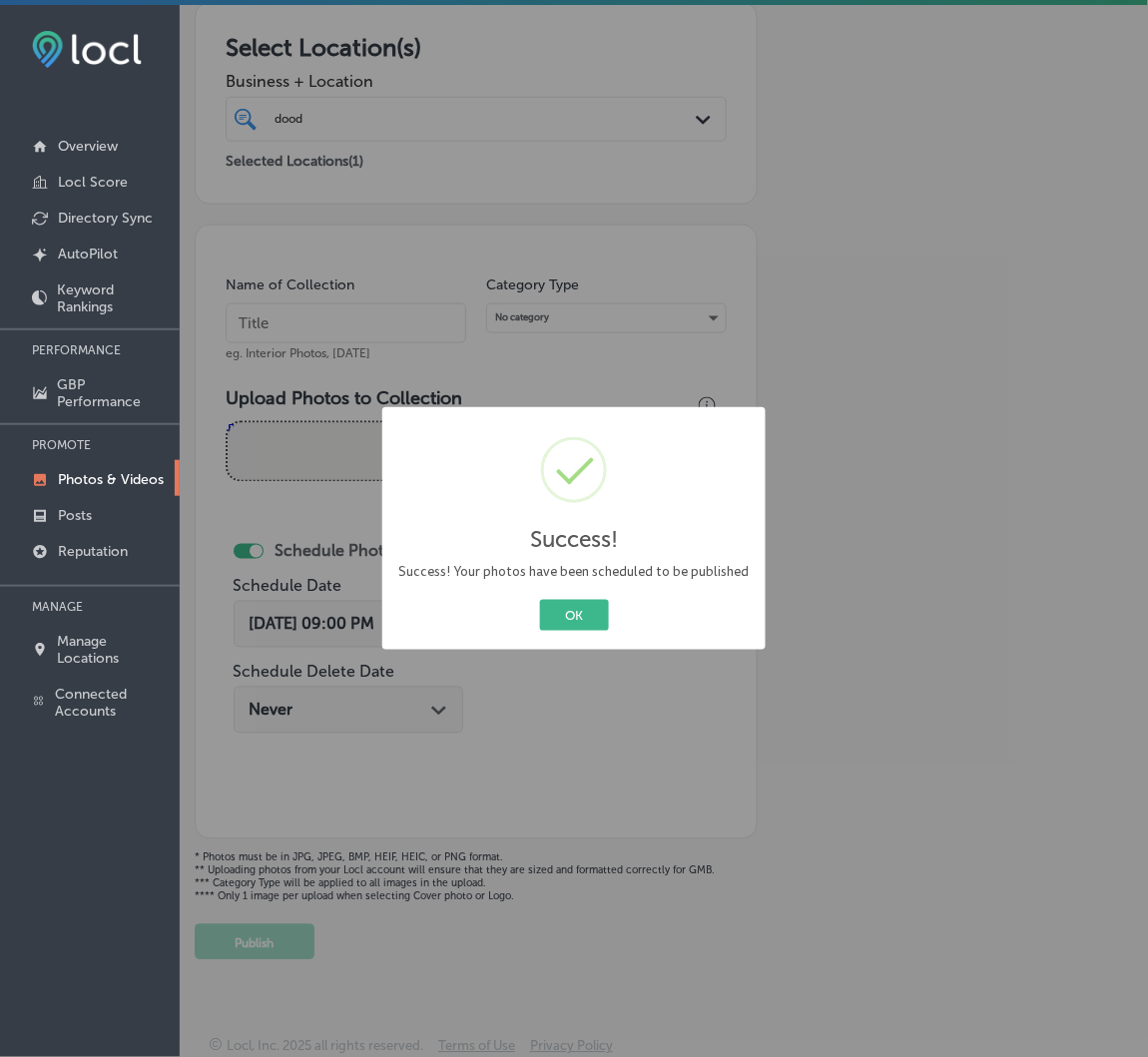 drag, startPoint x: 631, startPoint y: 840, endPoint x: 259, endPoint y: 879, distance: 374.03877 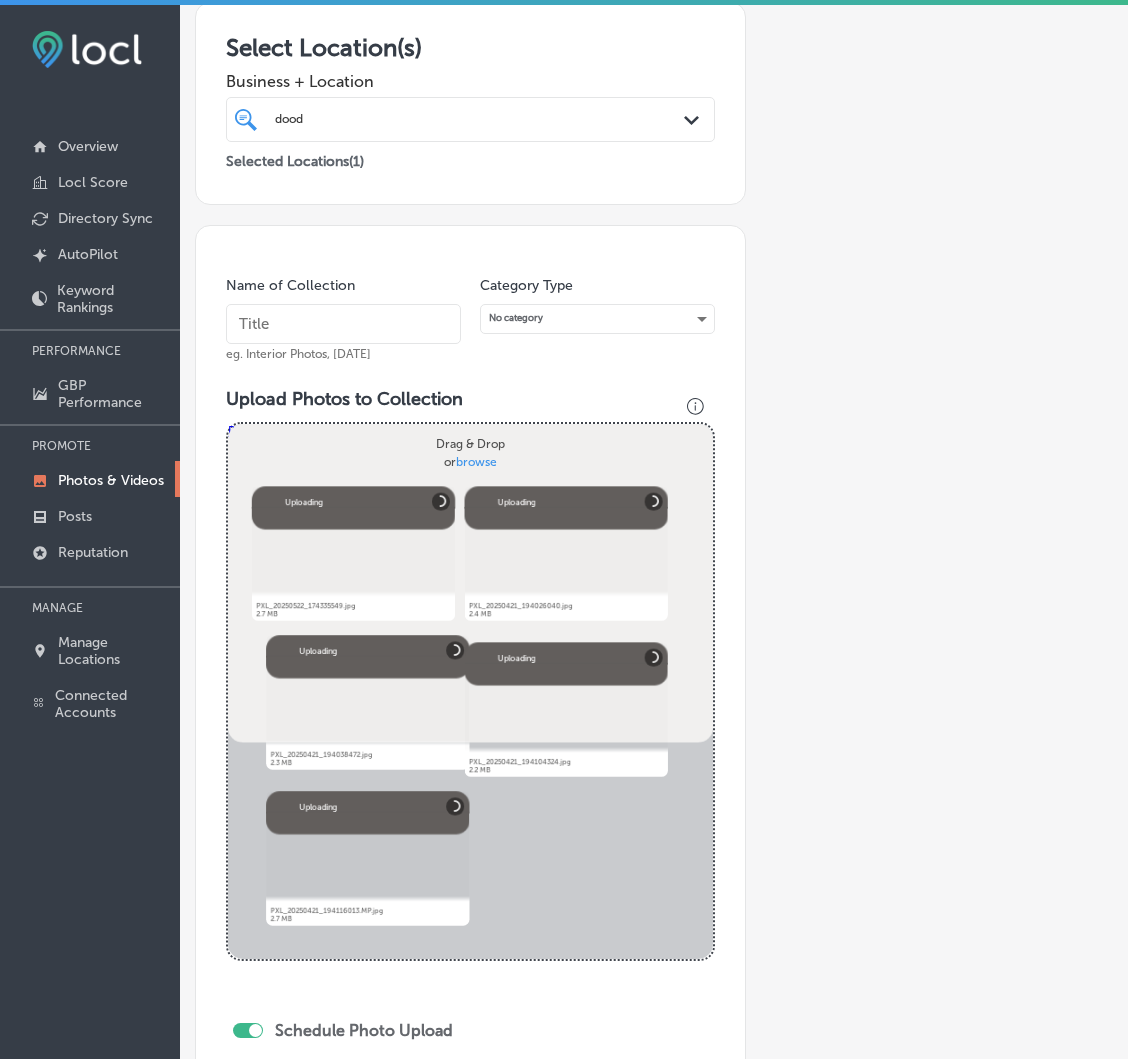 click at bounding box center (343, 324) 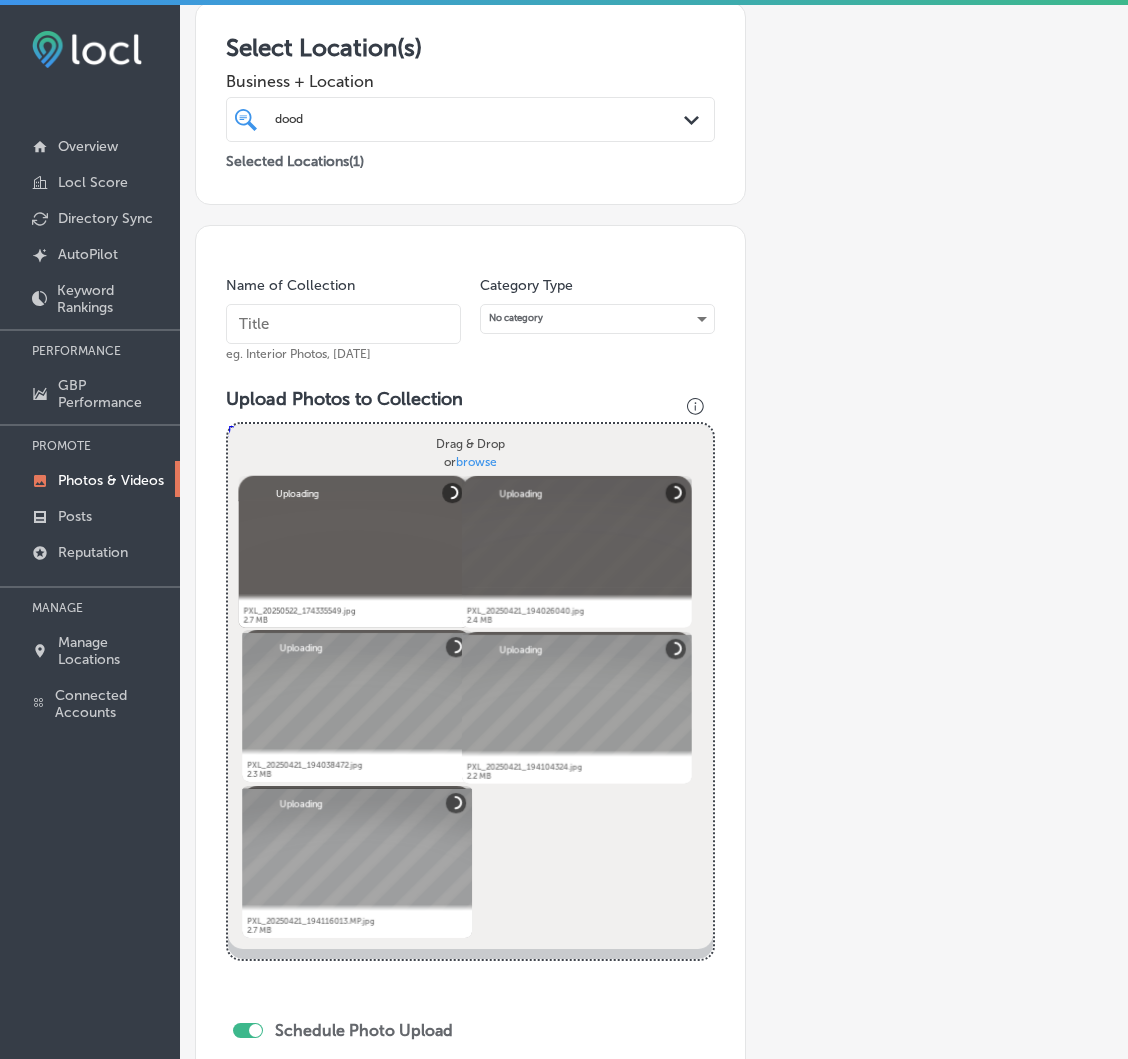 type on "Doodles Painting, Carpet & Tile Cleaning" 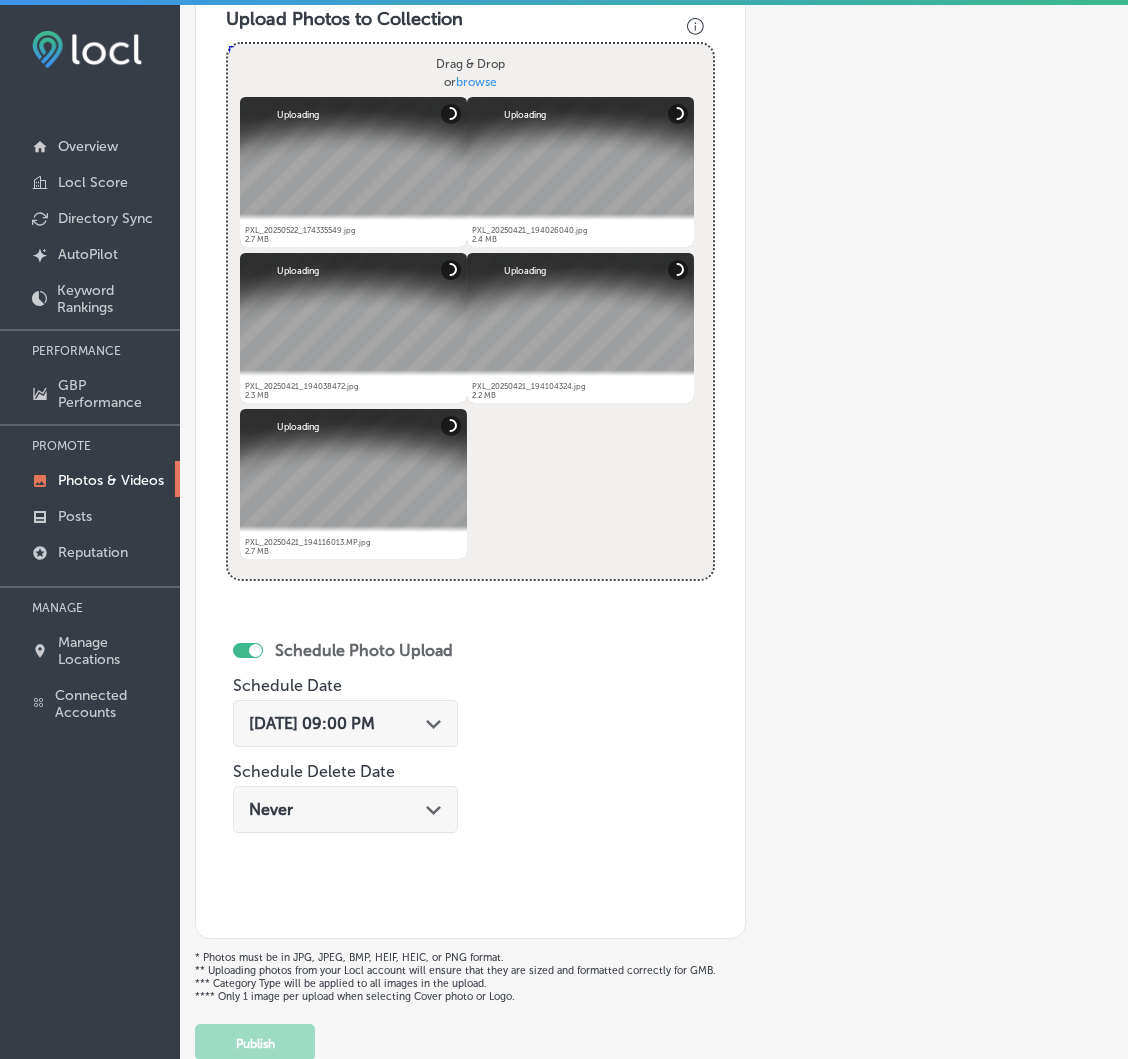 scroll, scrollTop: 790, scrollLeft: 0, axis: vertical 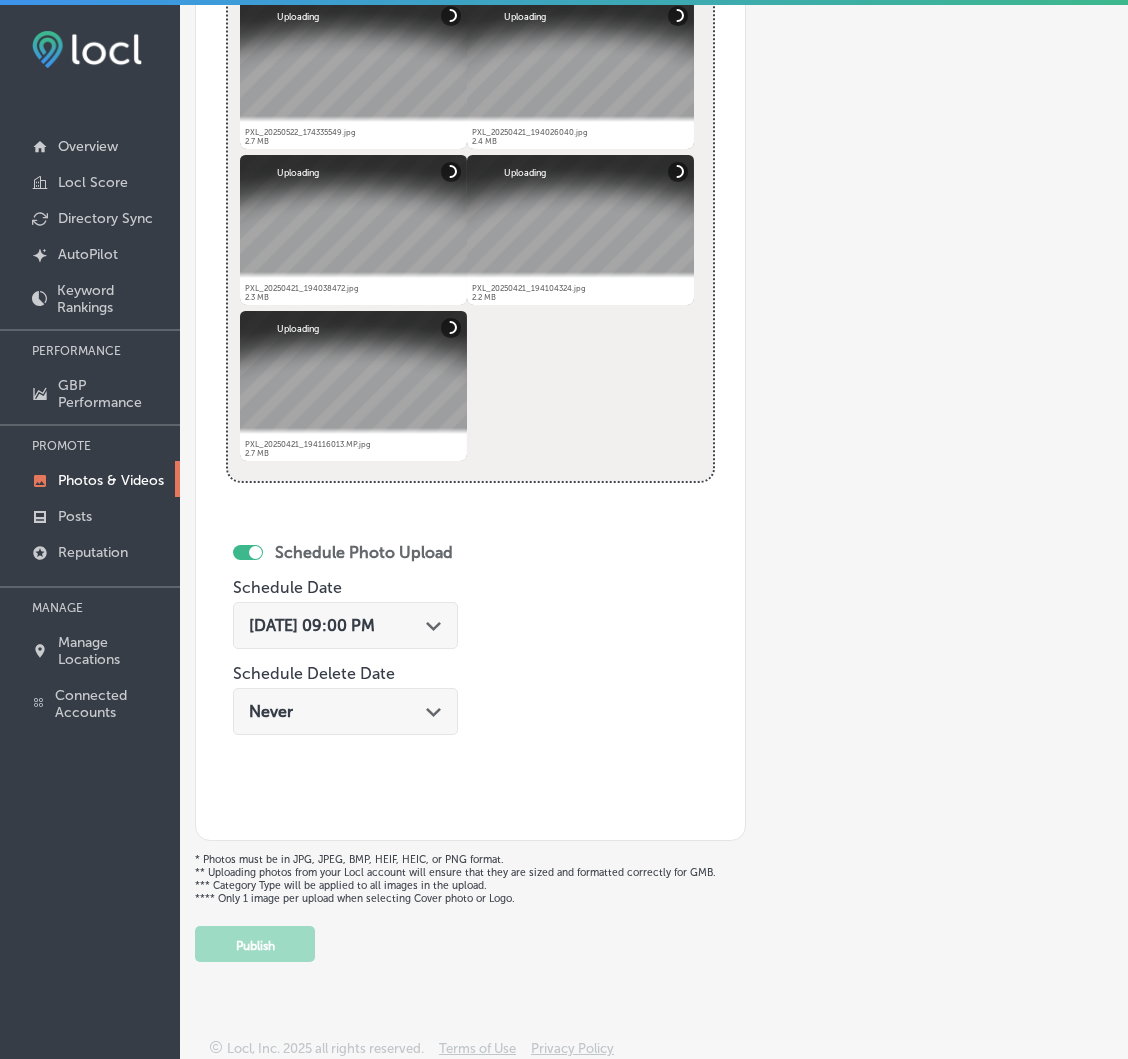 click on "[DATE] 09:00 PM
Path
Created with Sketch." at bounding box center [345, 625] 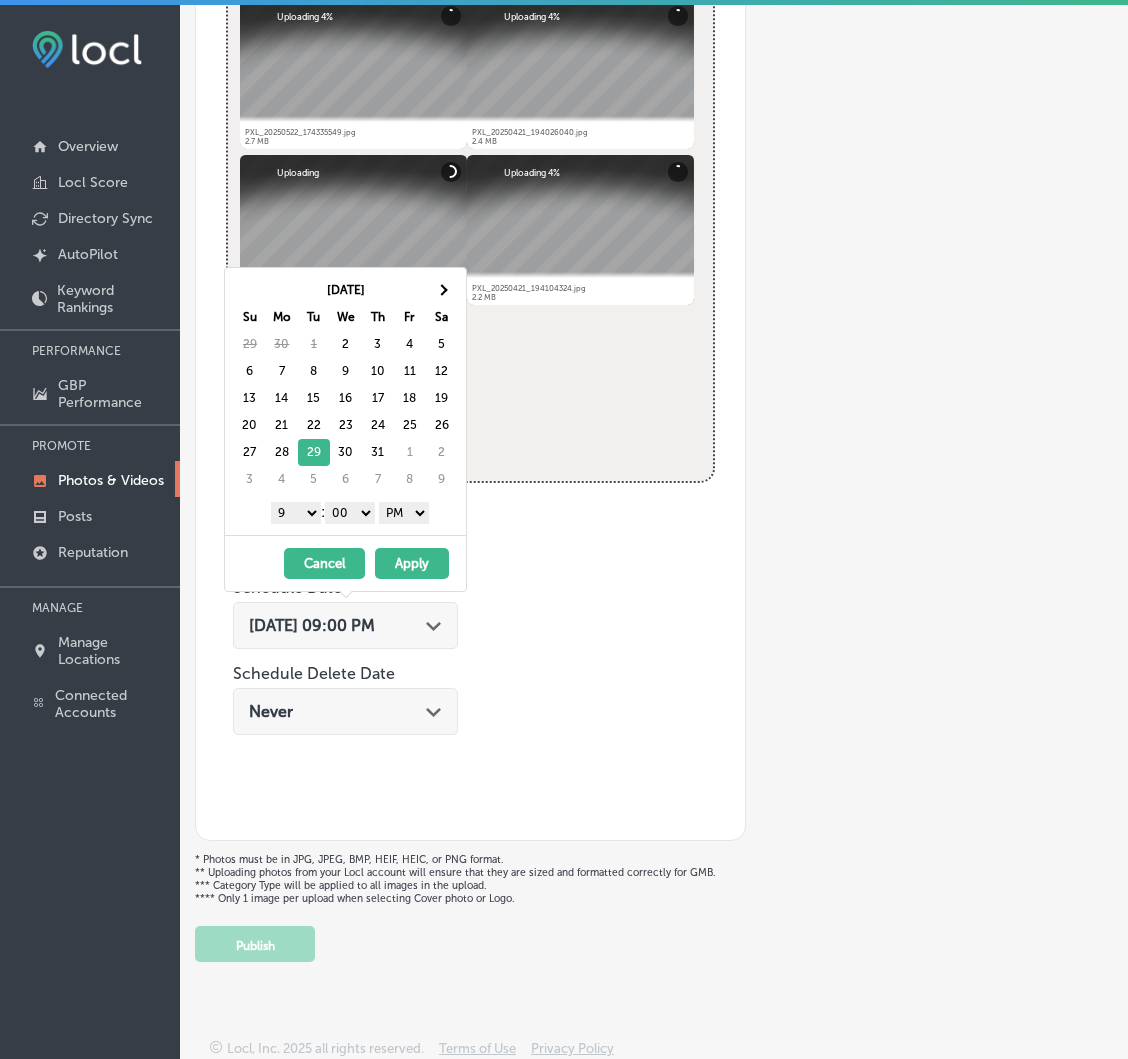 click on "Apply" at bounding box center (412, 563) 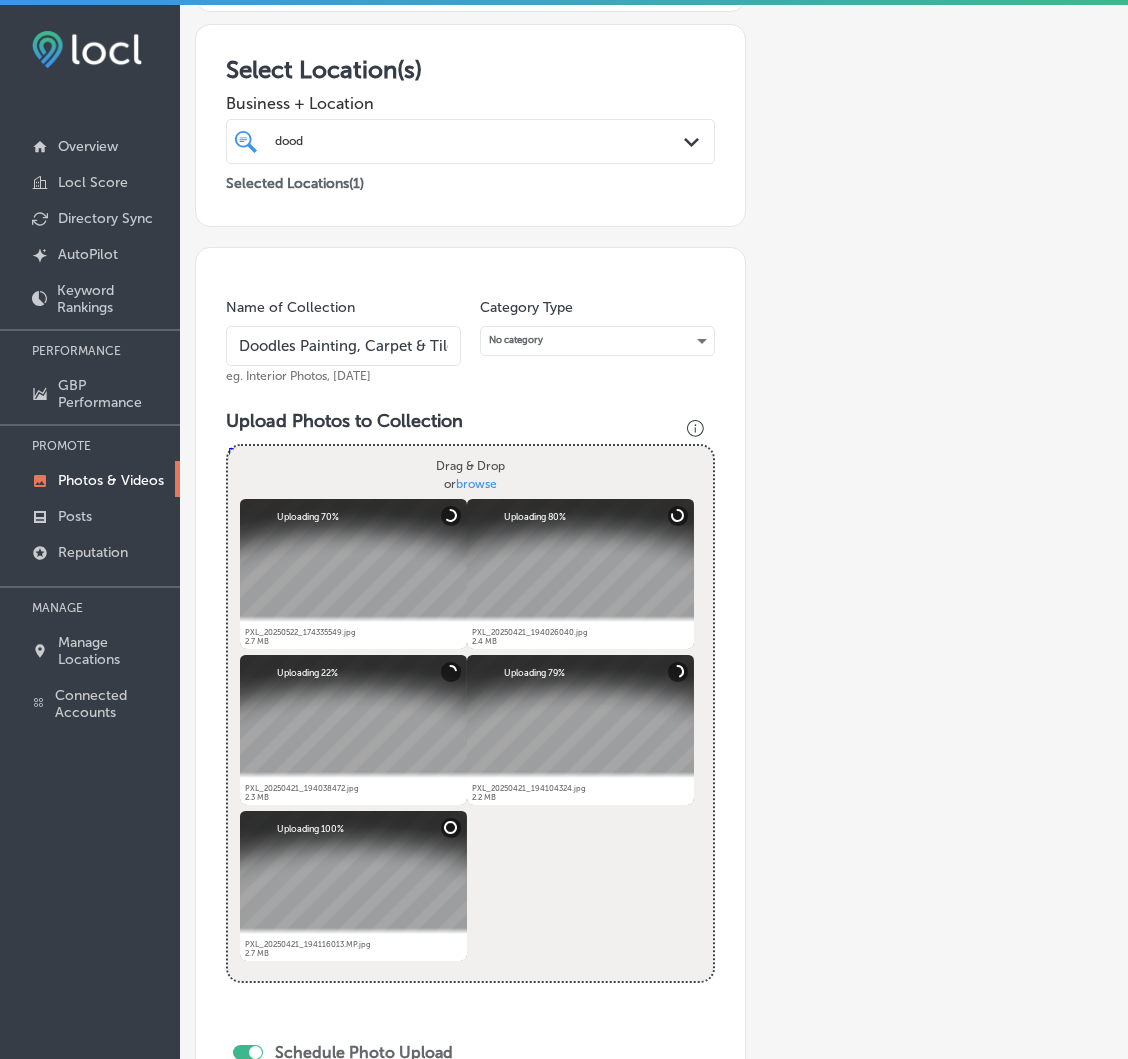 scroll, scrollTop: 790, scrollLeft: 0, axis: vertical 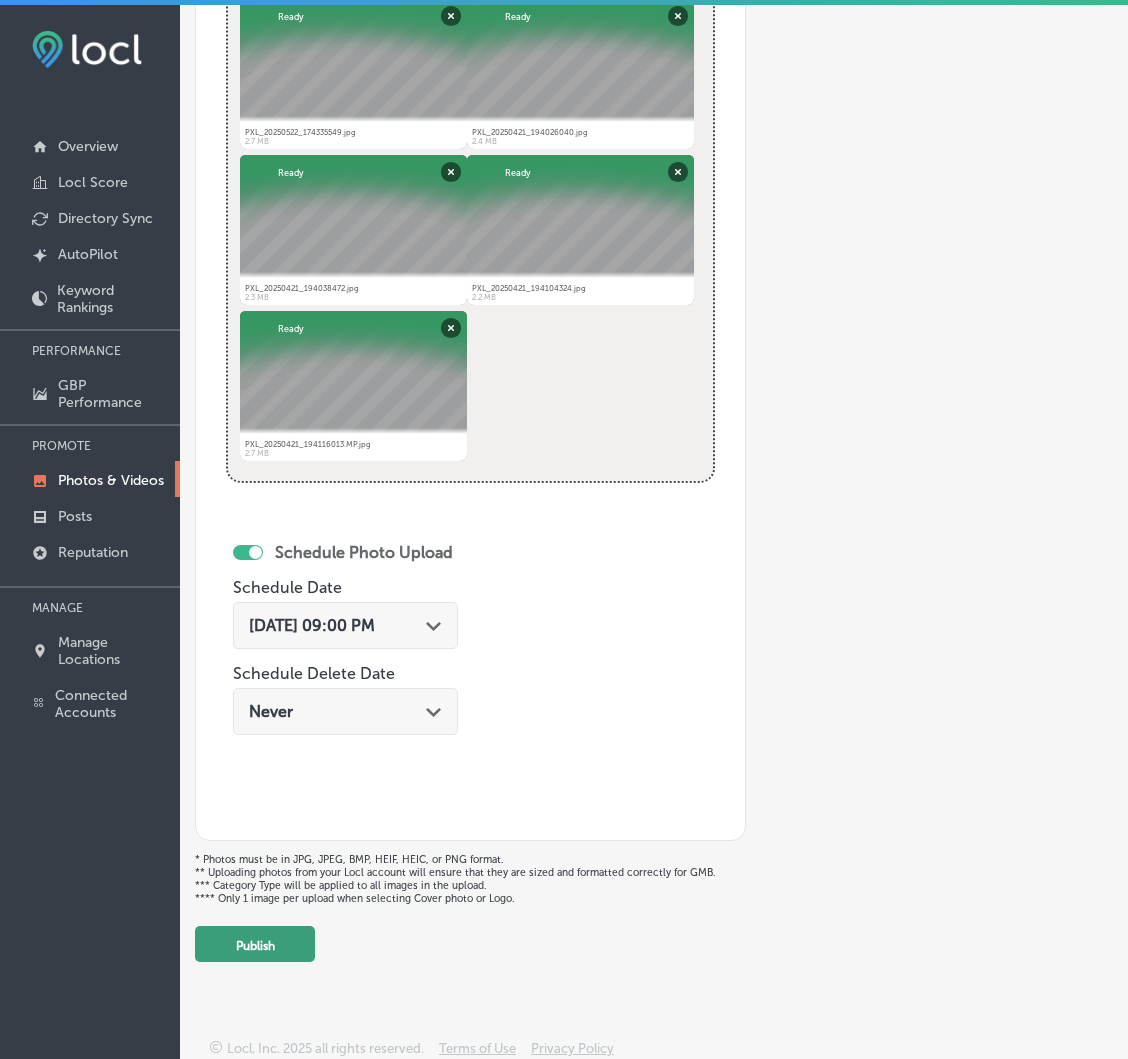 click on "Publish" at bounding box center (255, 944) 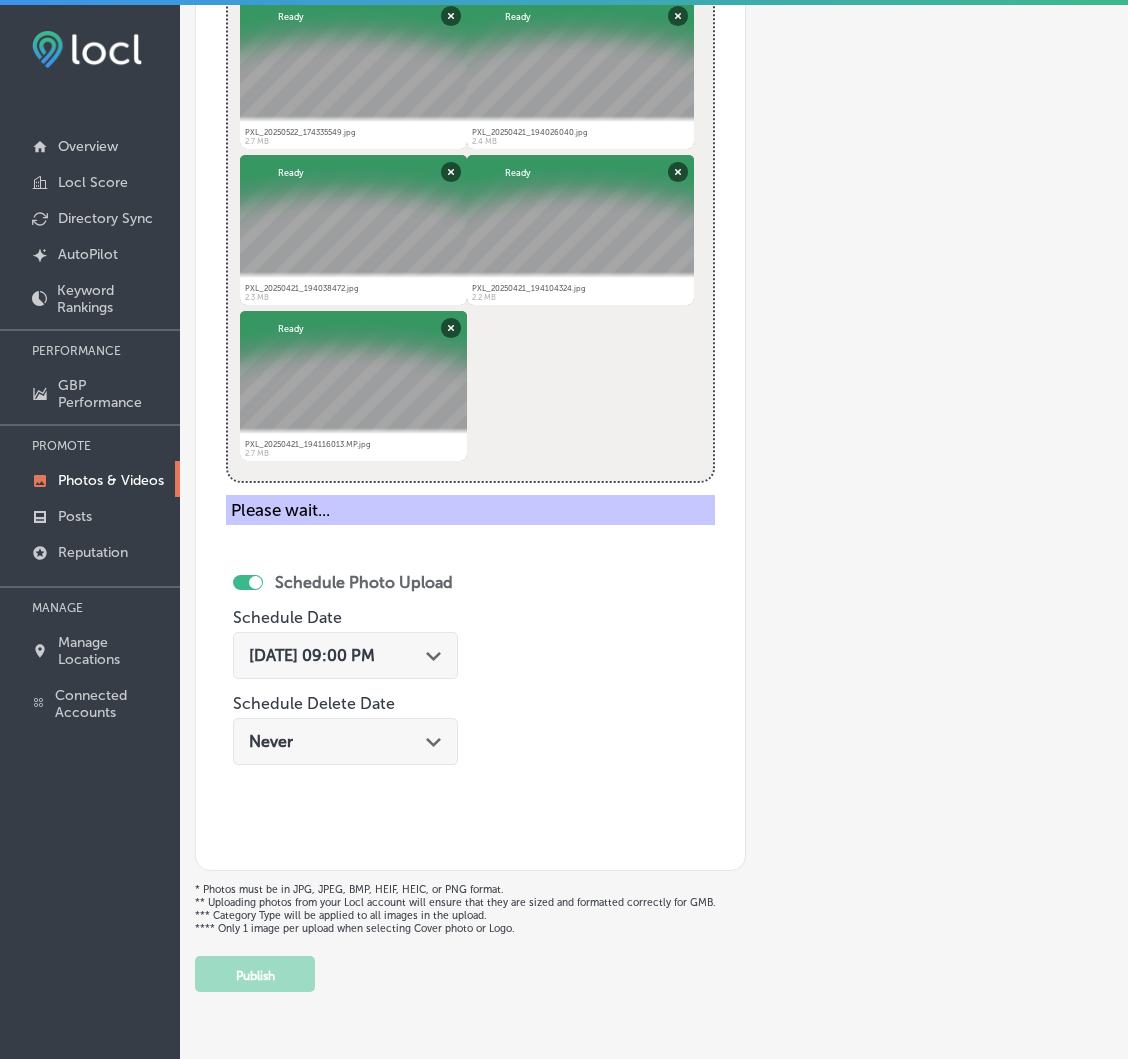 type 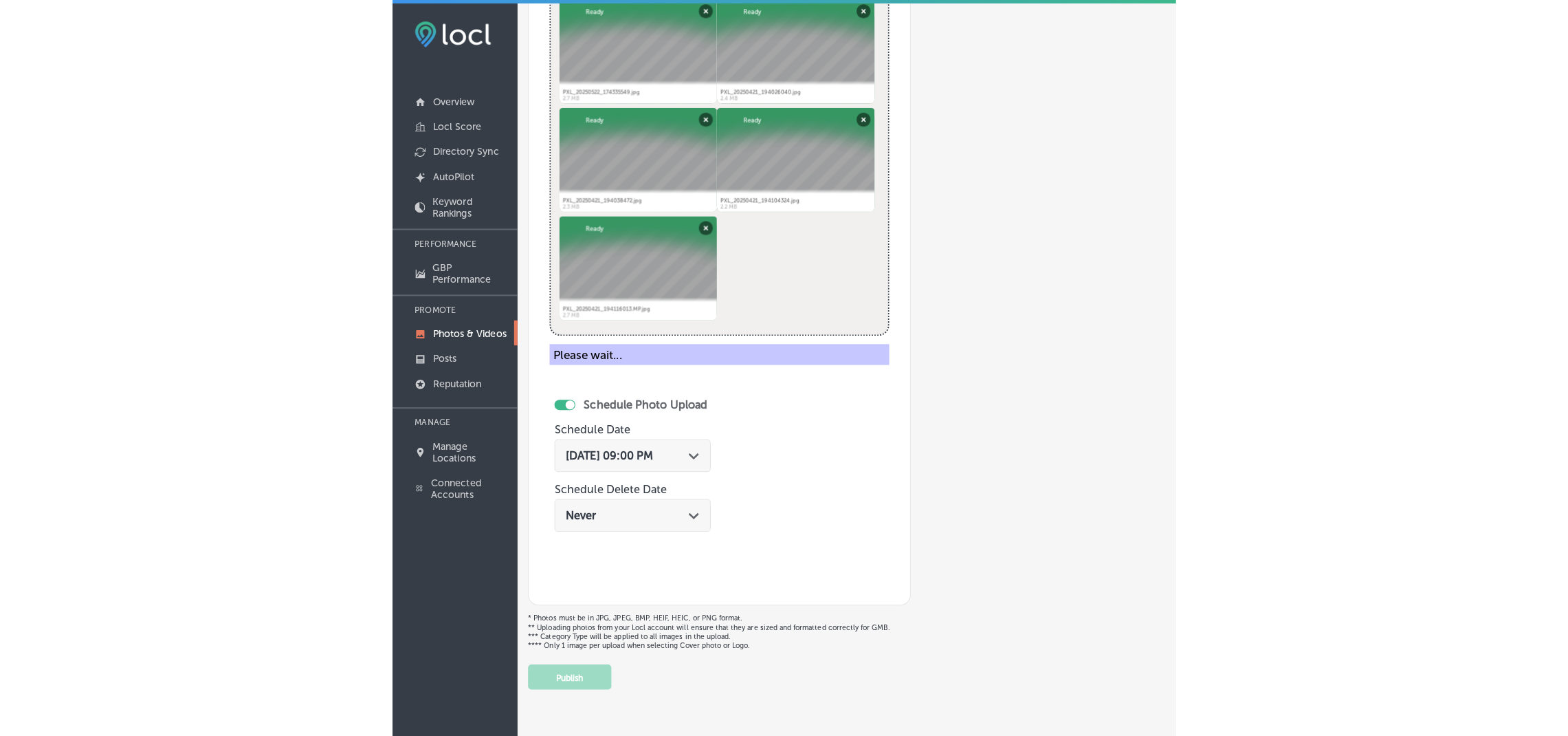 scroll, scrollTop: 215, scrollLeft: 0, axis: vertical 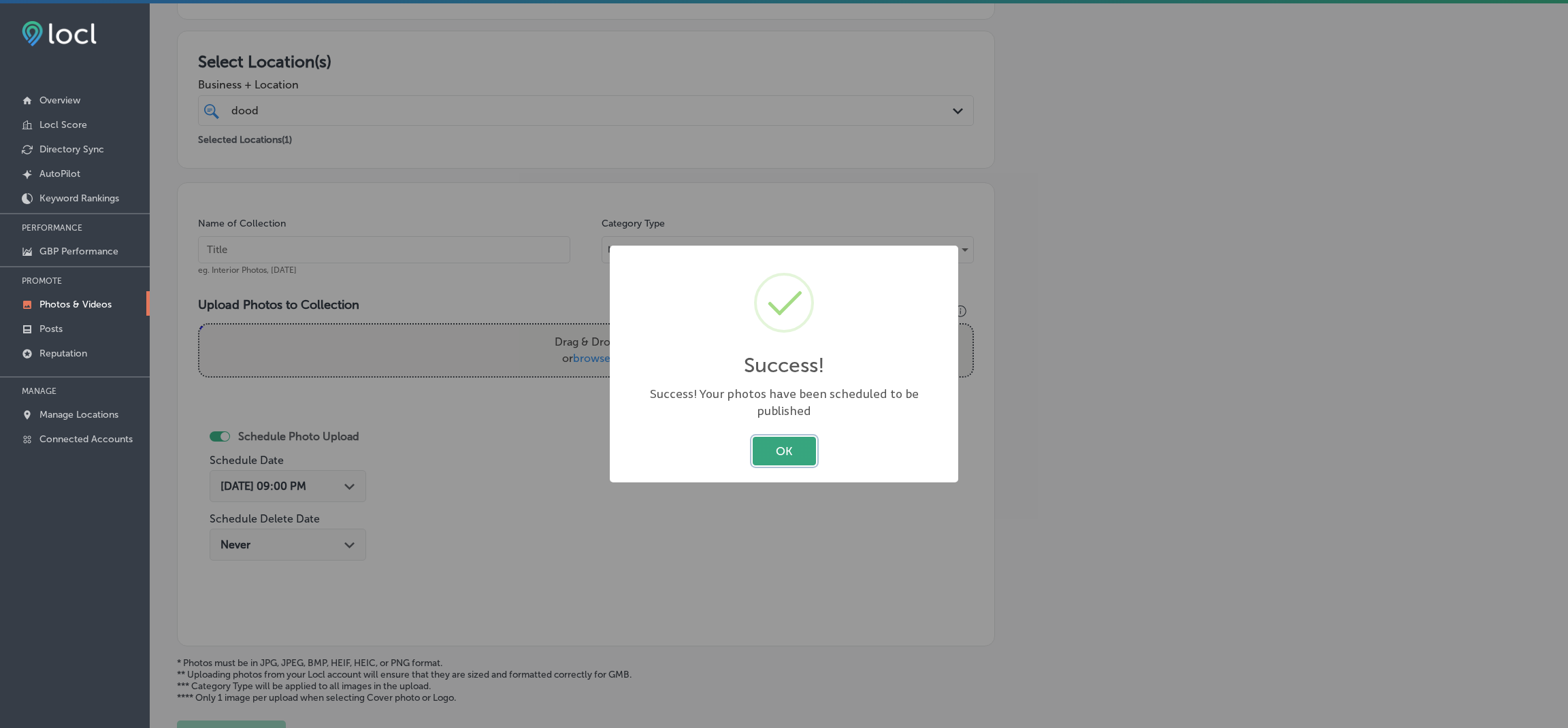 click on "OK" at bounding box center (784, 450) 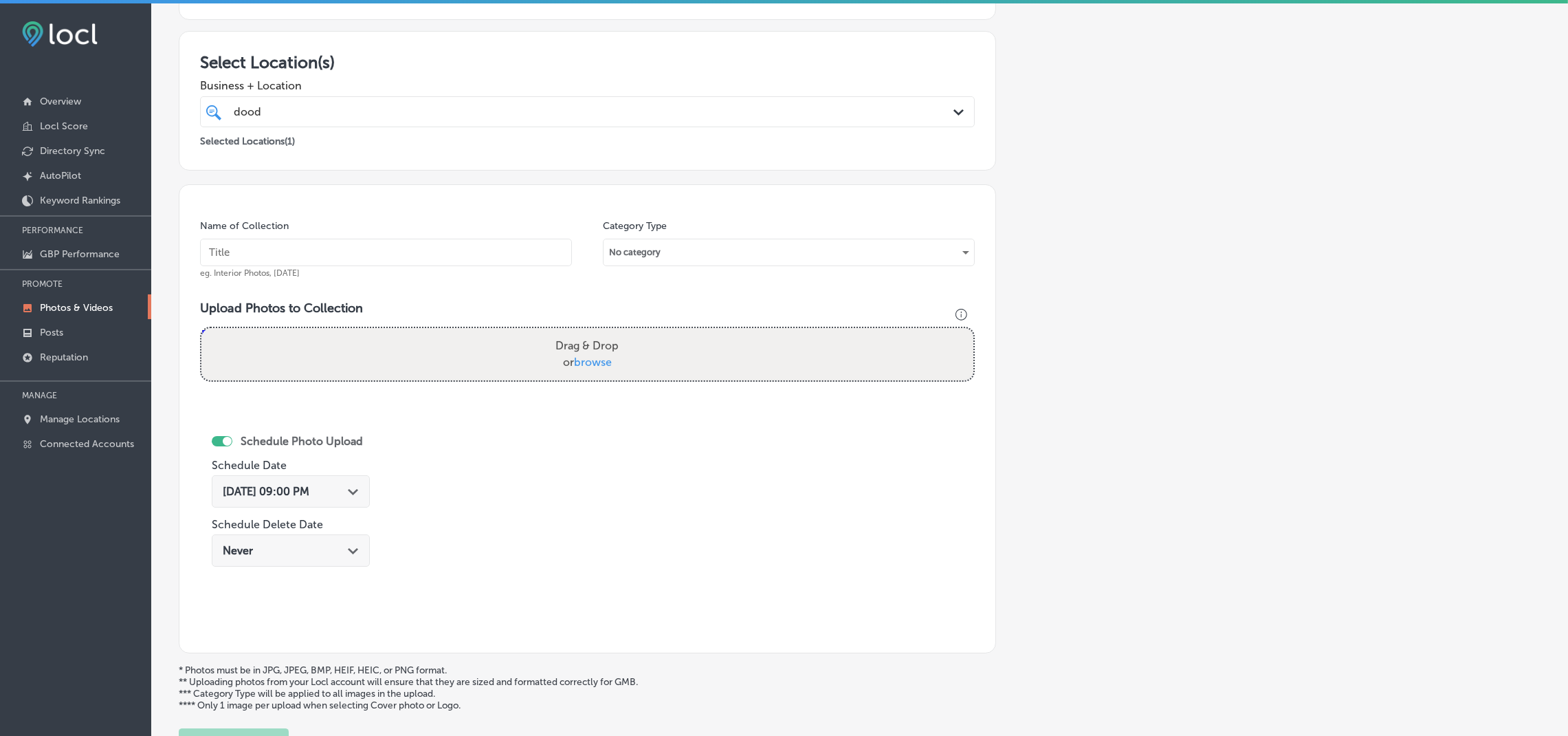 click on "Photos & Videos" at bounding box center (76, 307) 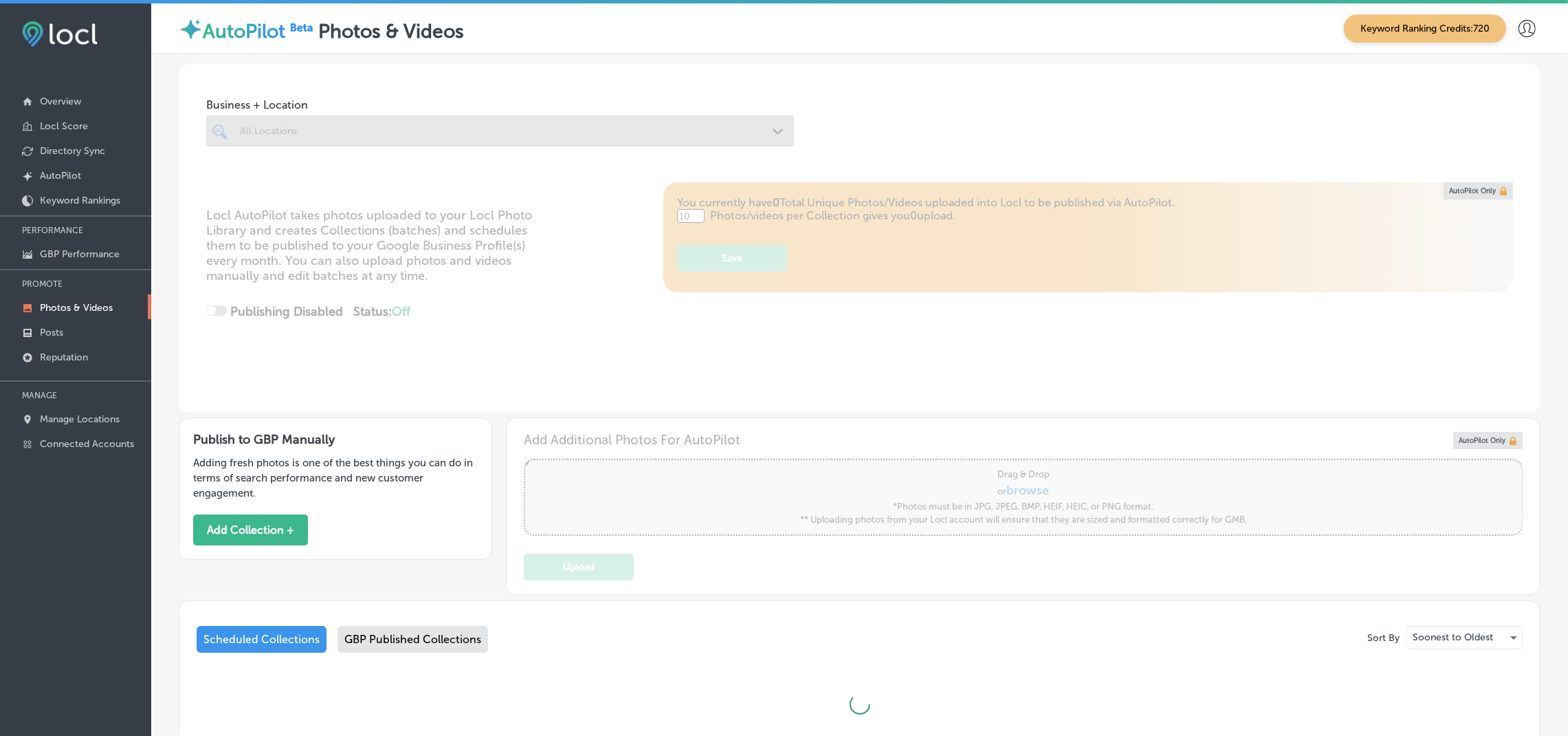type on "5" 